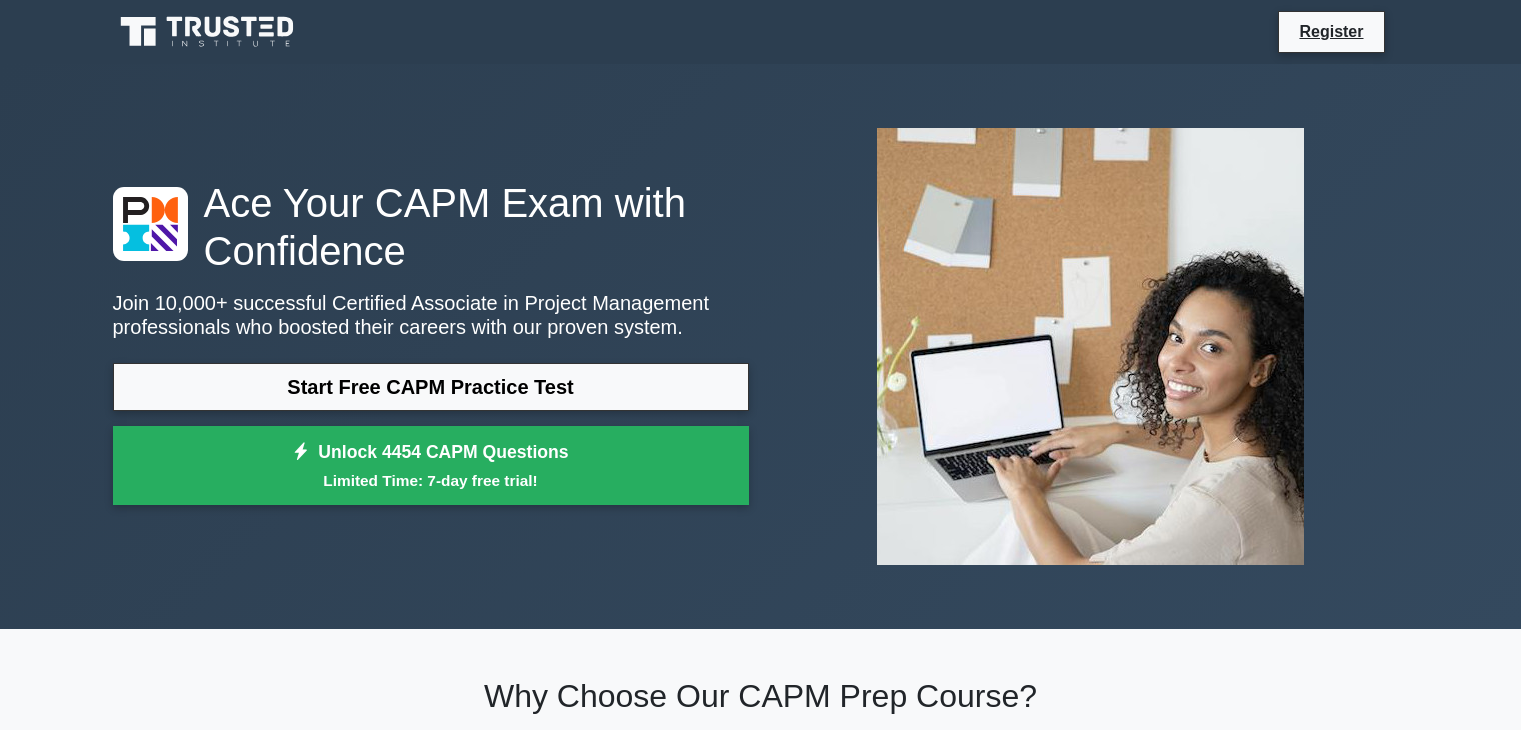 scroll, scrollTop: 0, scrollLeft: 0, axis: both 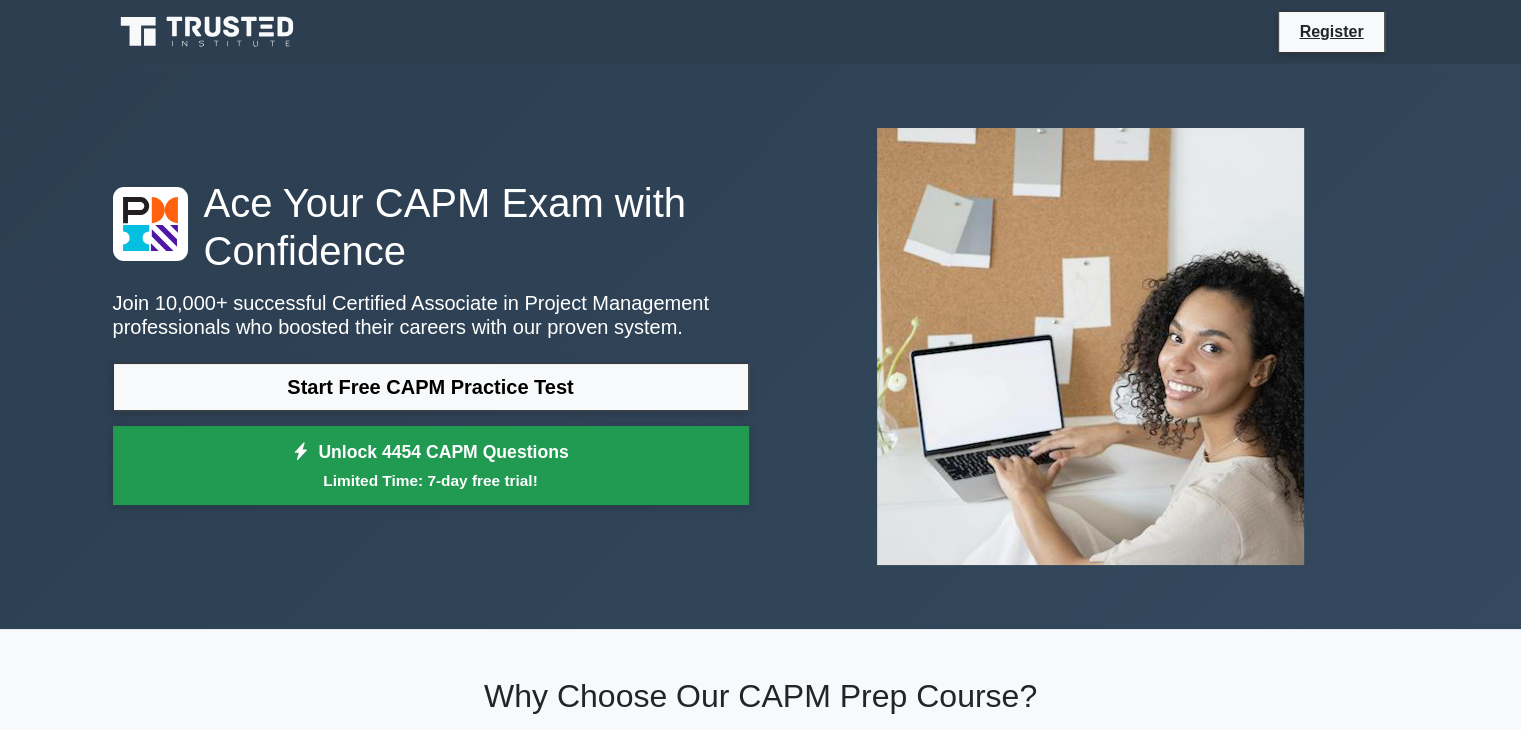 click on "Limited Time: 7-day free trial!" at bounding box center (431, 480) 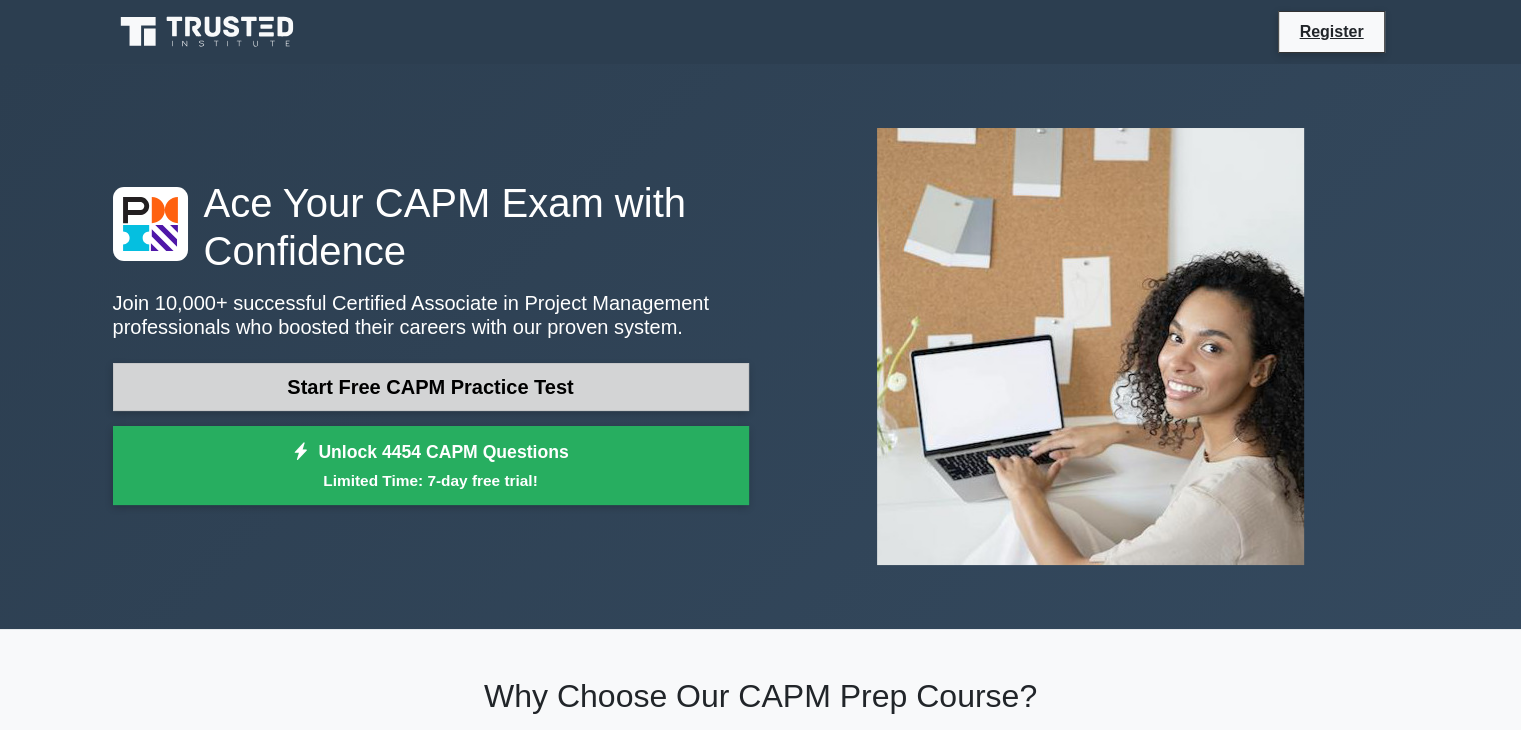 click on "Start Free CAPM Practice Test" at bounding box center (431, 387) 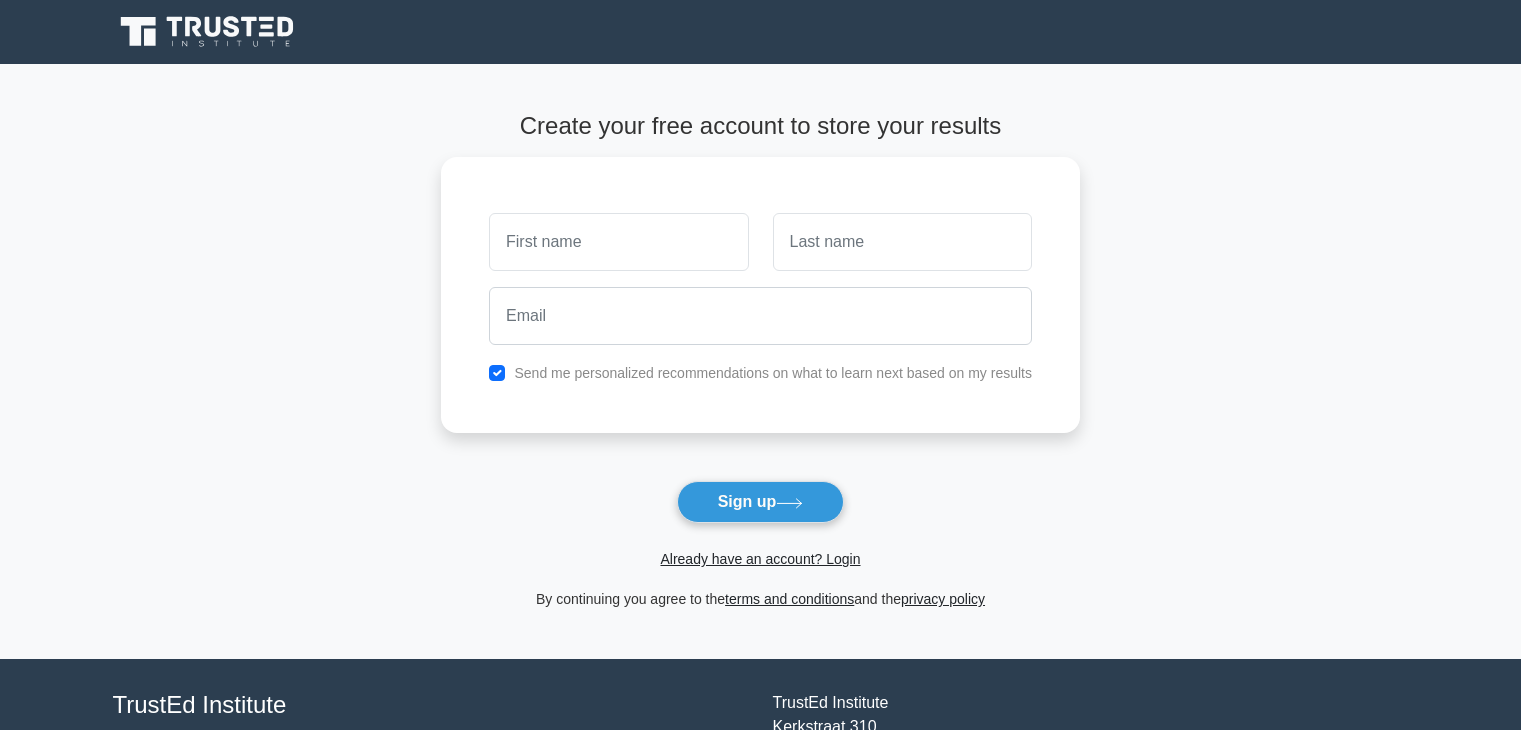 scroll, scrollTop: 0, scrollLeft: 0, axis: both 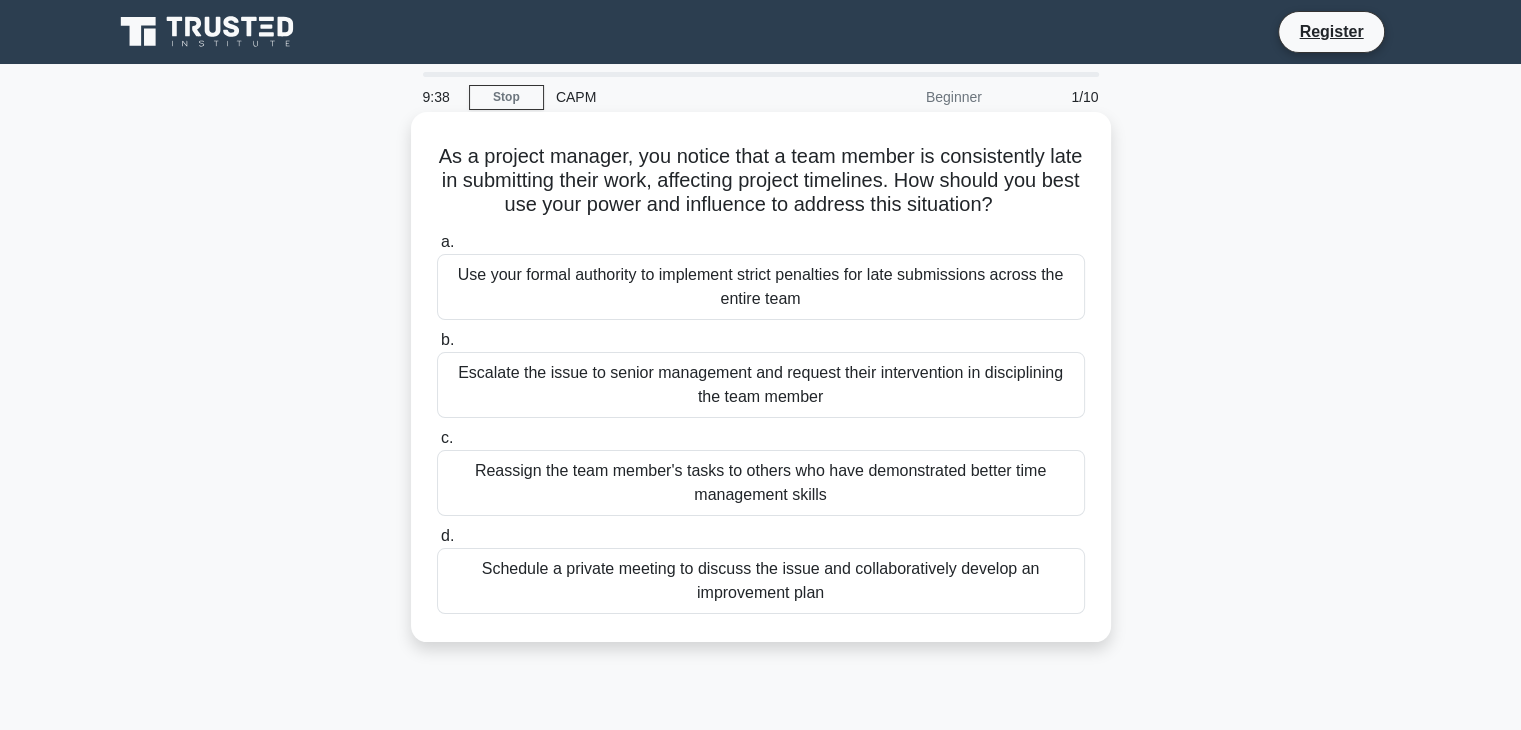 click on "Schedule a private meeting to discuss the issue and collaboratively develop an improvement plan" at bounding box center [761, 581] 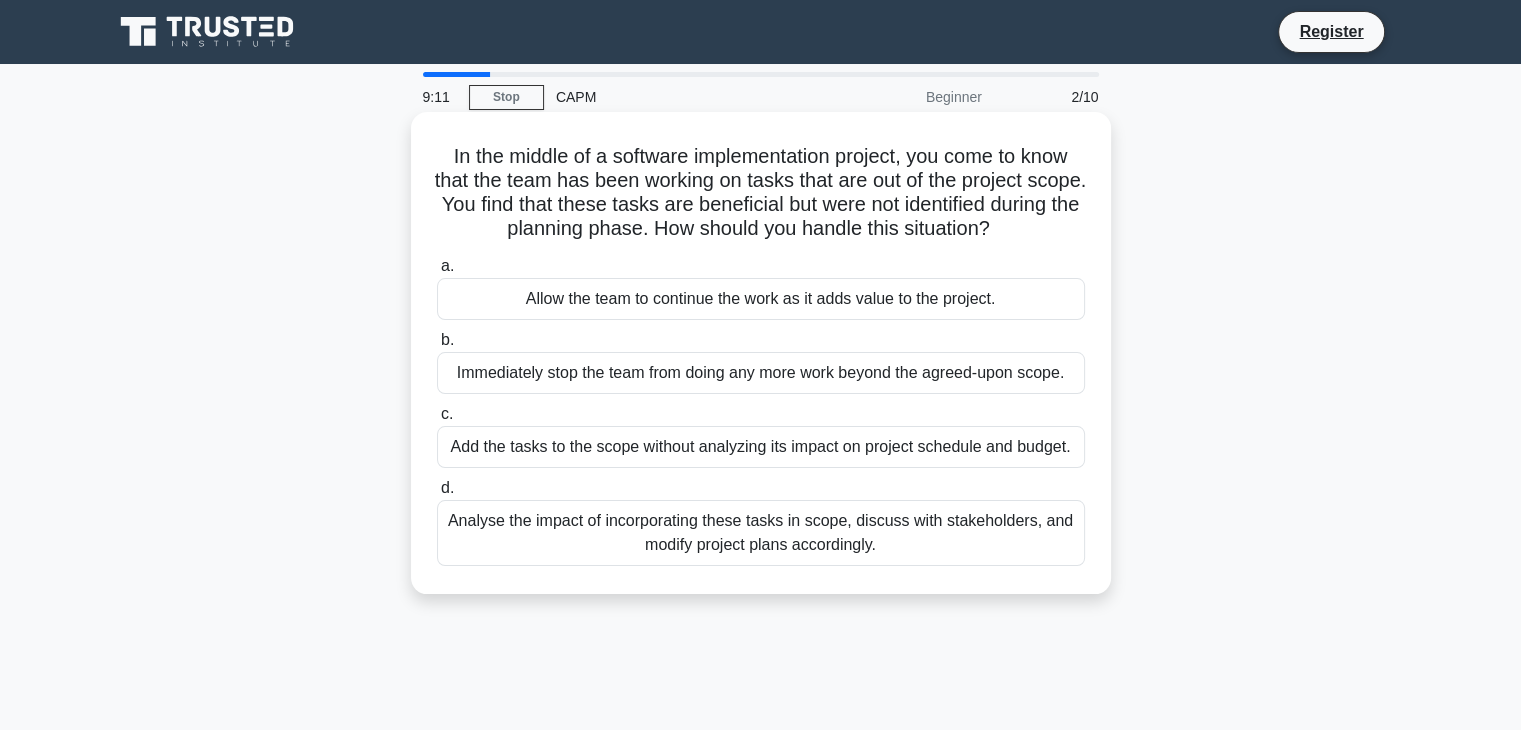 click on "Immediately stop the team from doing any more work beyond the agreed-upon scope." at bounding box center (761, 373) 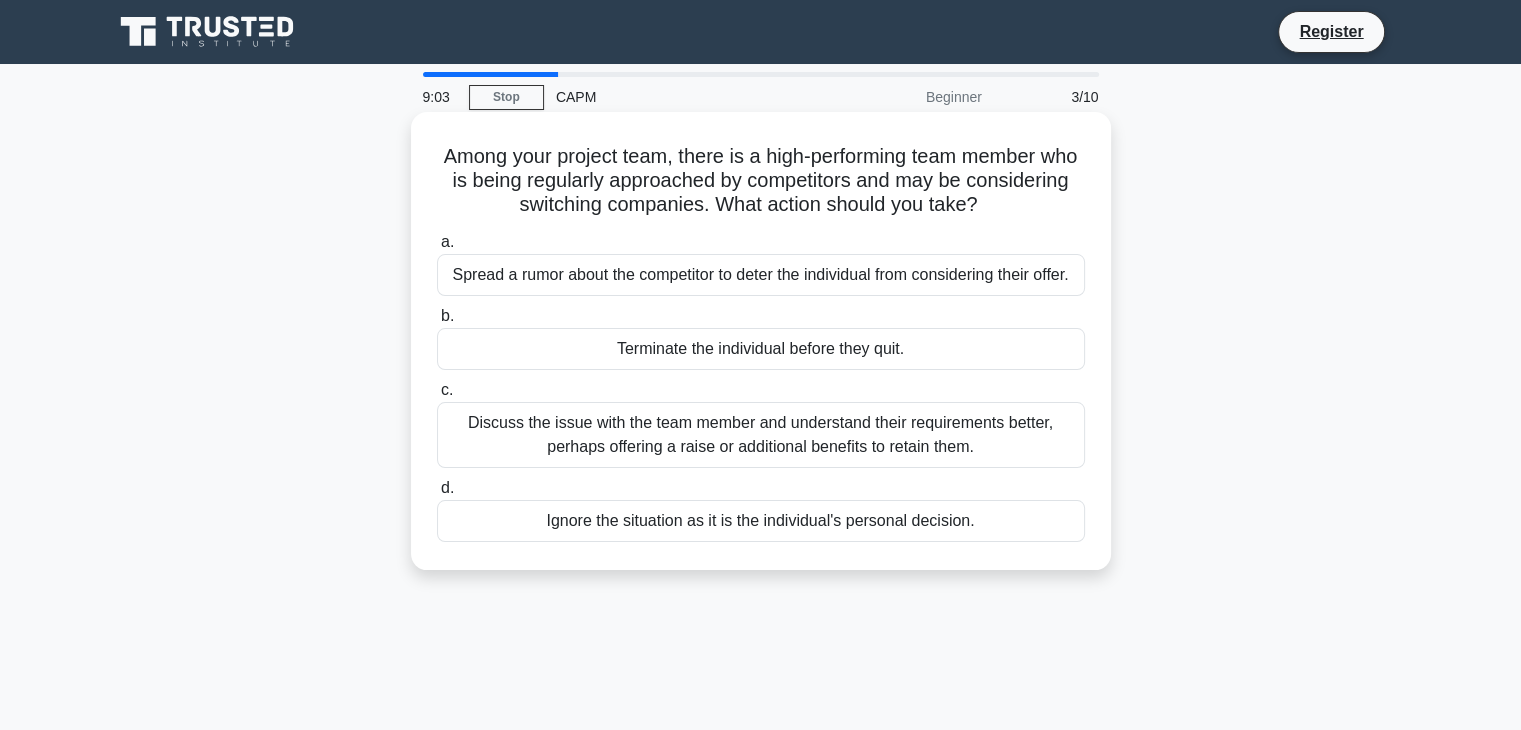 click on "Among your project team, there is a high-performing team member who is being regularly approached by competitors and may be considering switching companies. What action should you take?
.spinner_0XTQ{transform-origin:center;animation:spinner_y6GP .75s linear infinite}@keyframes spinner_y6GP{100%{transform:rotate(360deg)}}" at bounding box center [761, 181] 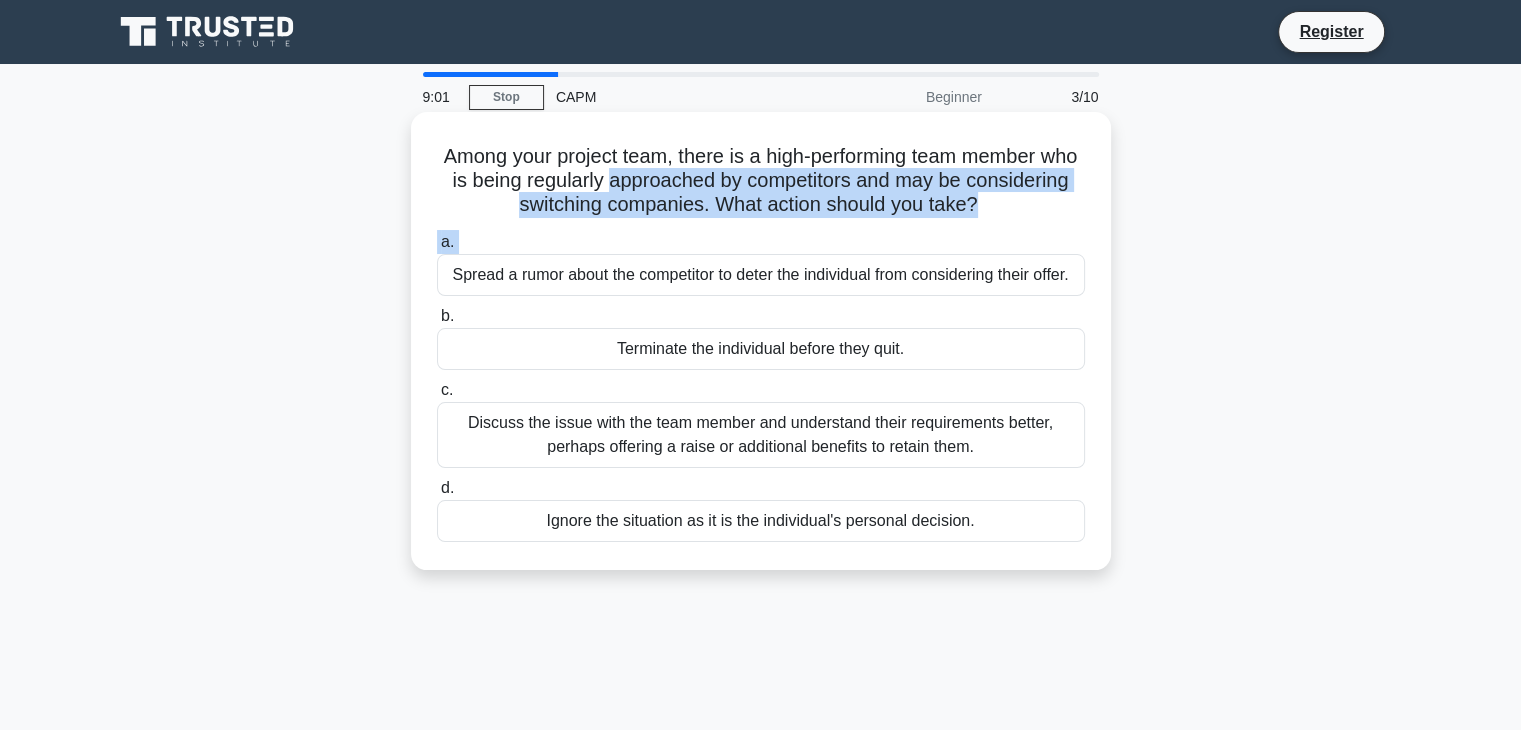 drag, startPoint x: 729, startPoint y: 181, endPoint x: 807, endPoint y: 224, distance: 89.06739 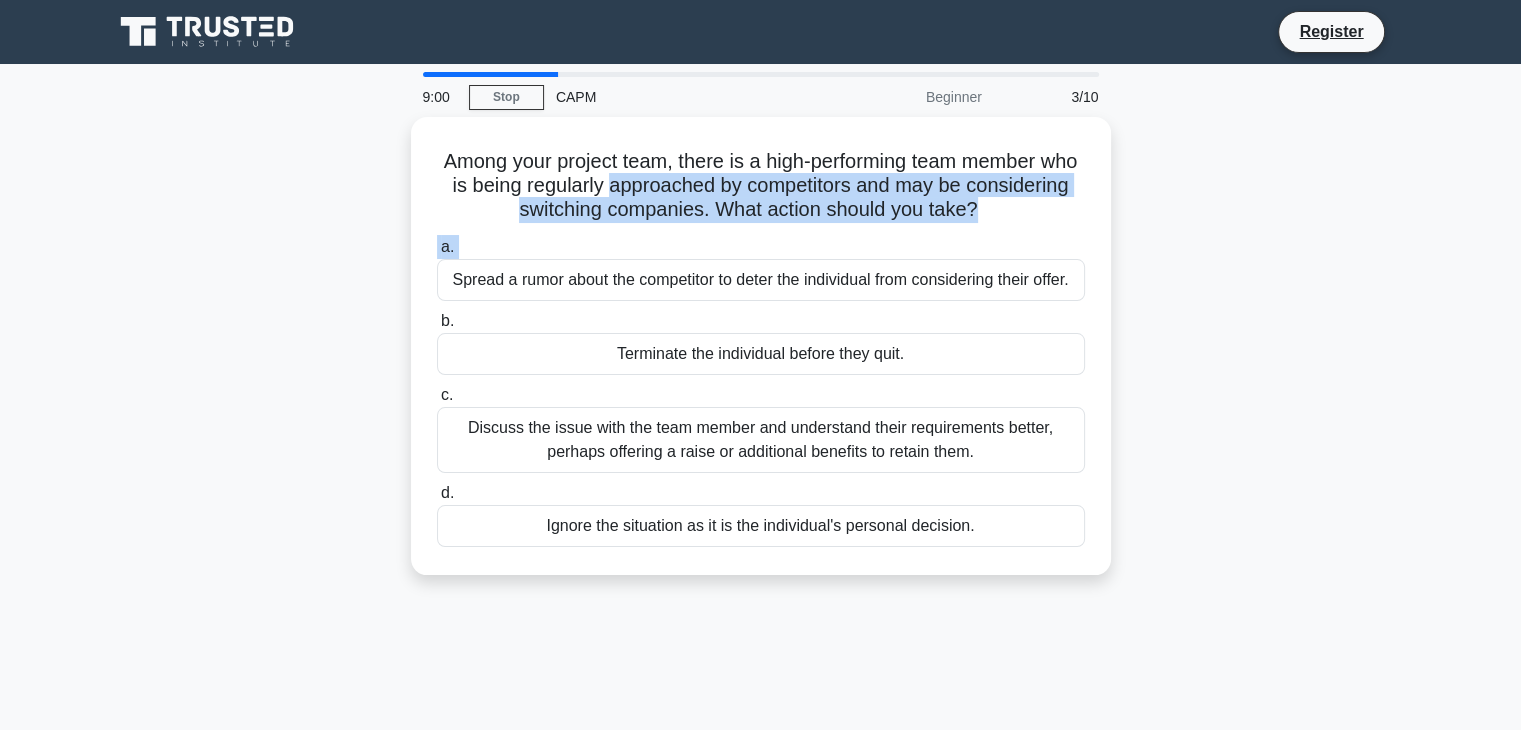 click on "Among your project team, there is a high-performing team member who is being regularly approached by competitors and may be considering switching companies. What action should you take?
.spinner_0XTQ{transform-origin:center;animation:spinner_y6GP .75s linear infinite}@keyframes spinner_y6GP{100%{transform:rotate(360deg)}}
a.
b.
c. d." at bounding box center [761, 358] 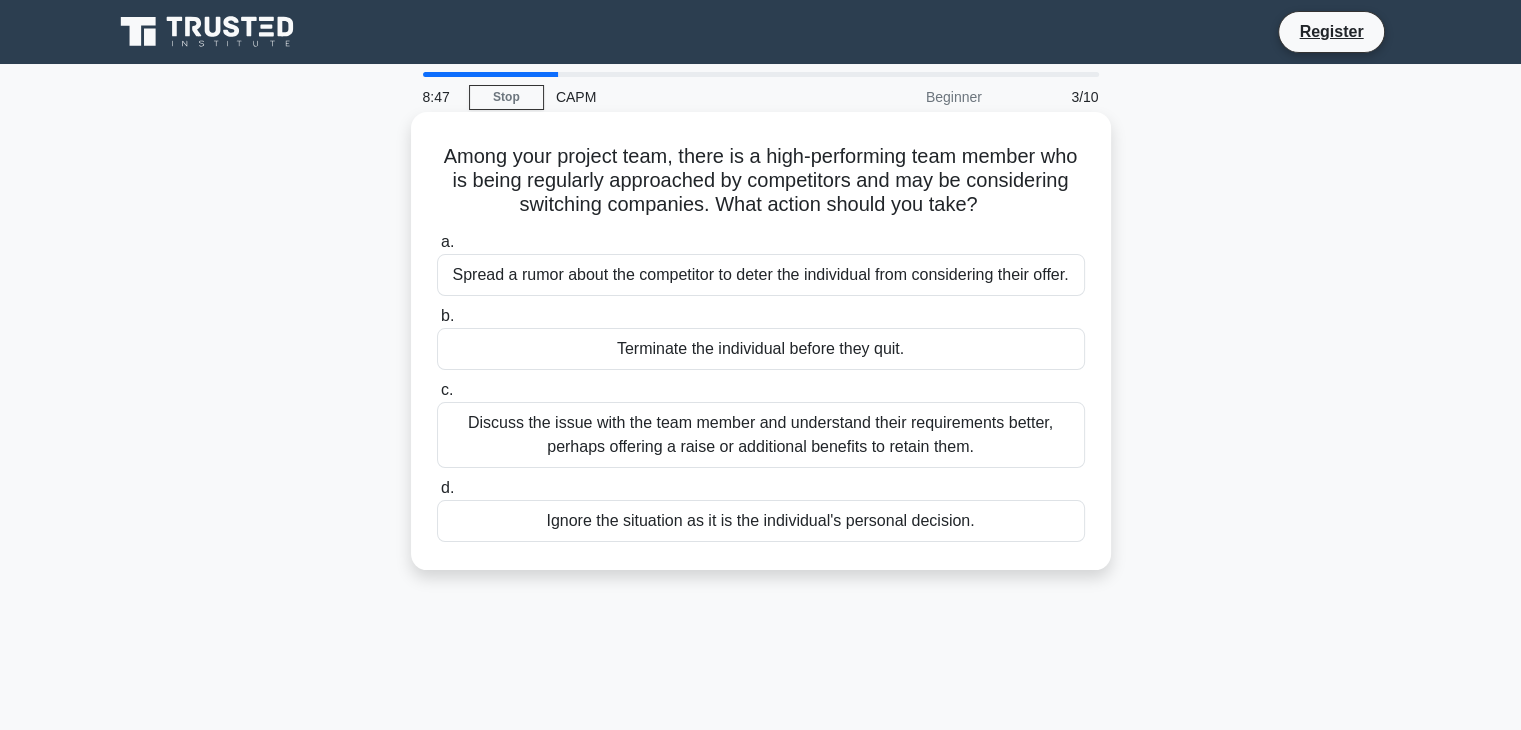 click on "Discuss the issue with the team member and understand their requirements better, perhaps offering a raise or additional benefits to retain them." at bounding box center [761, 435] 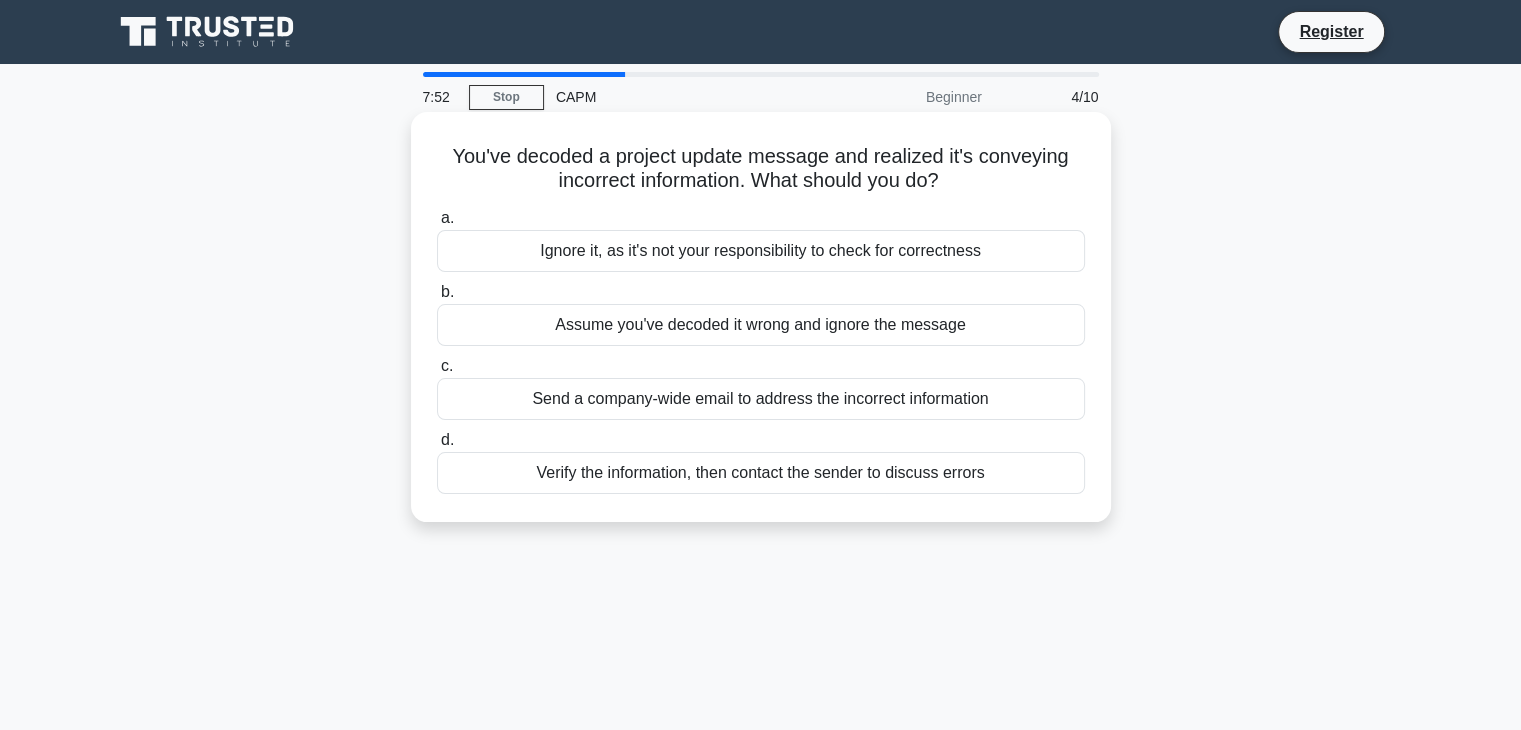 click on "Send a company-wide email to address the incorrect information" at bounding box center [761, 399] 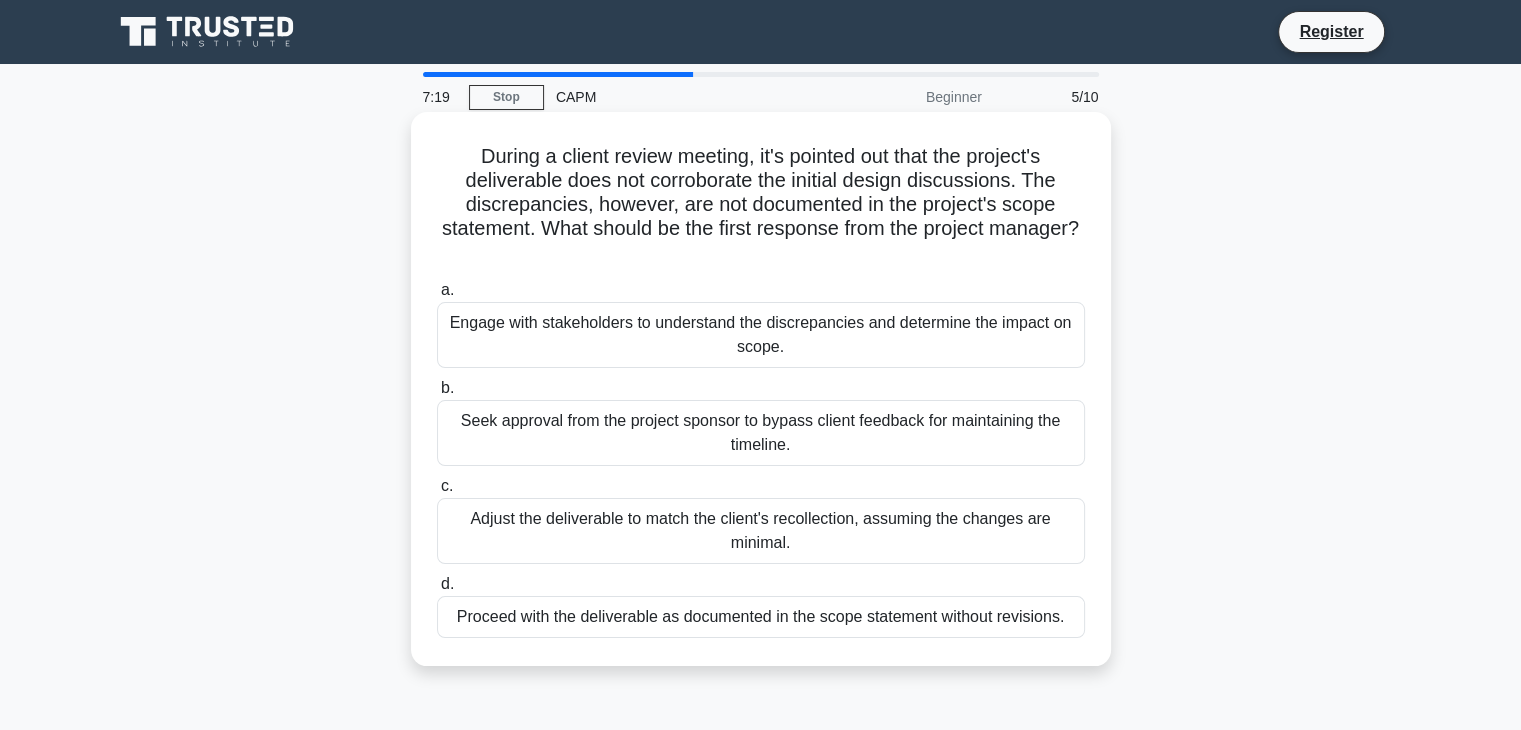 click on "Engage with stakeholders to understand the discrepancies and determine the impact on scope." at bounding box center (761, 335) 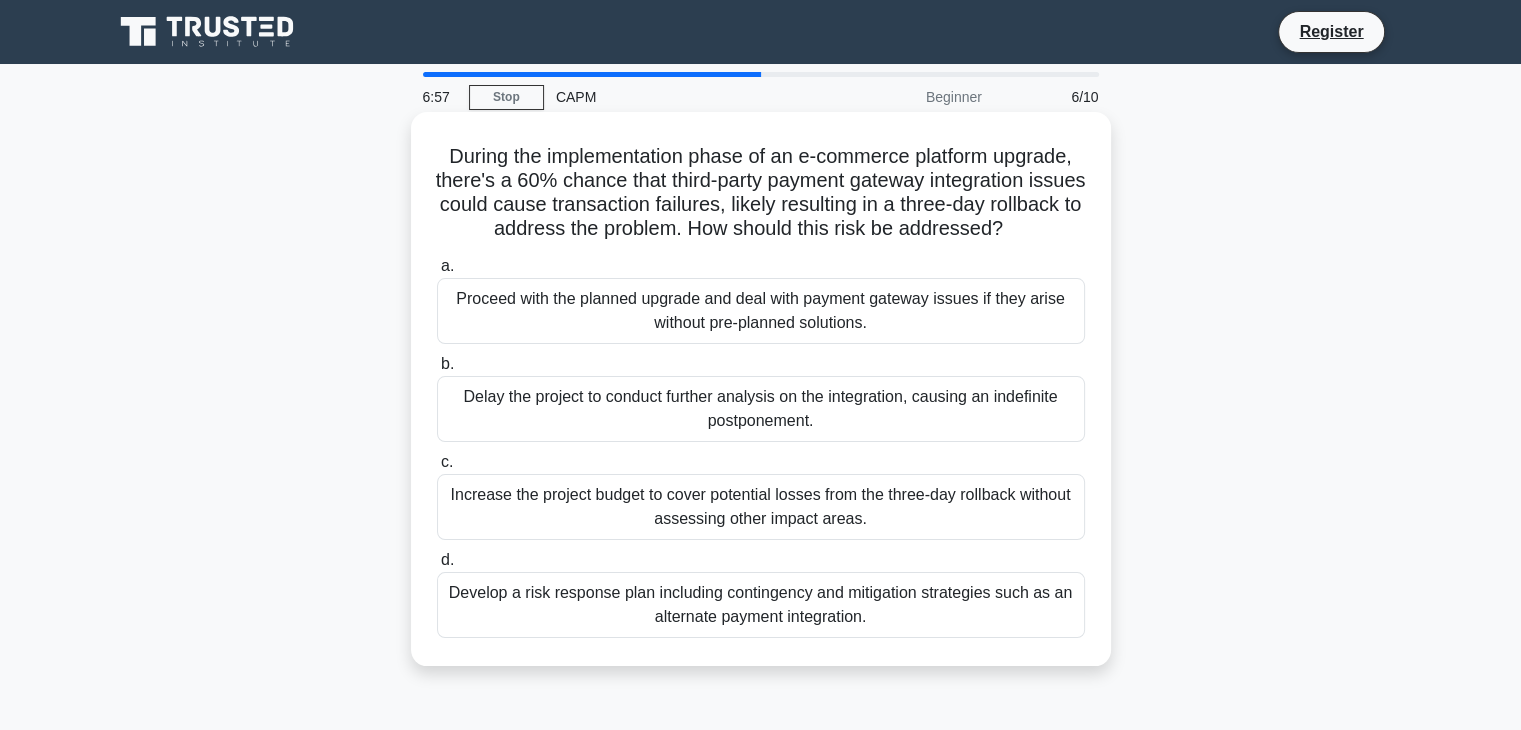 click on "Develop a risk response plan including contingency and mitigation strategies such as an alternate payment integration." at bounding box center [761, 605] 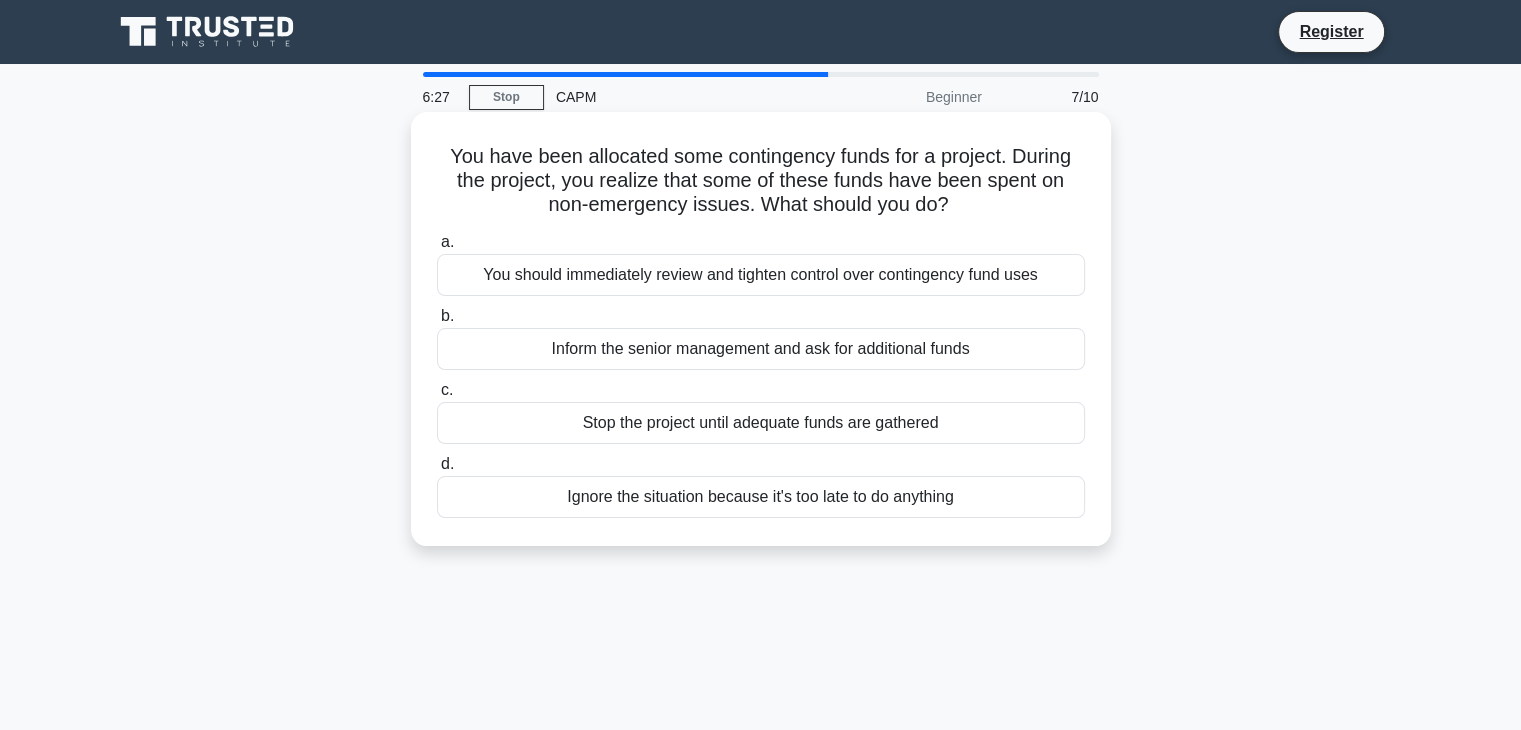click on "You should immediately review and tighten control over contingency fund uses" at bounding box center [761, 275] 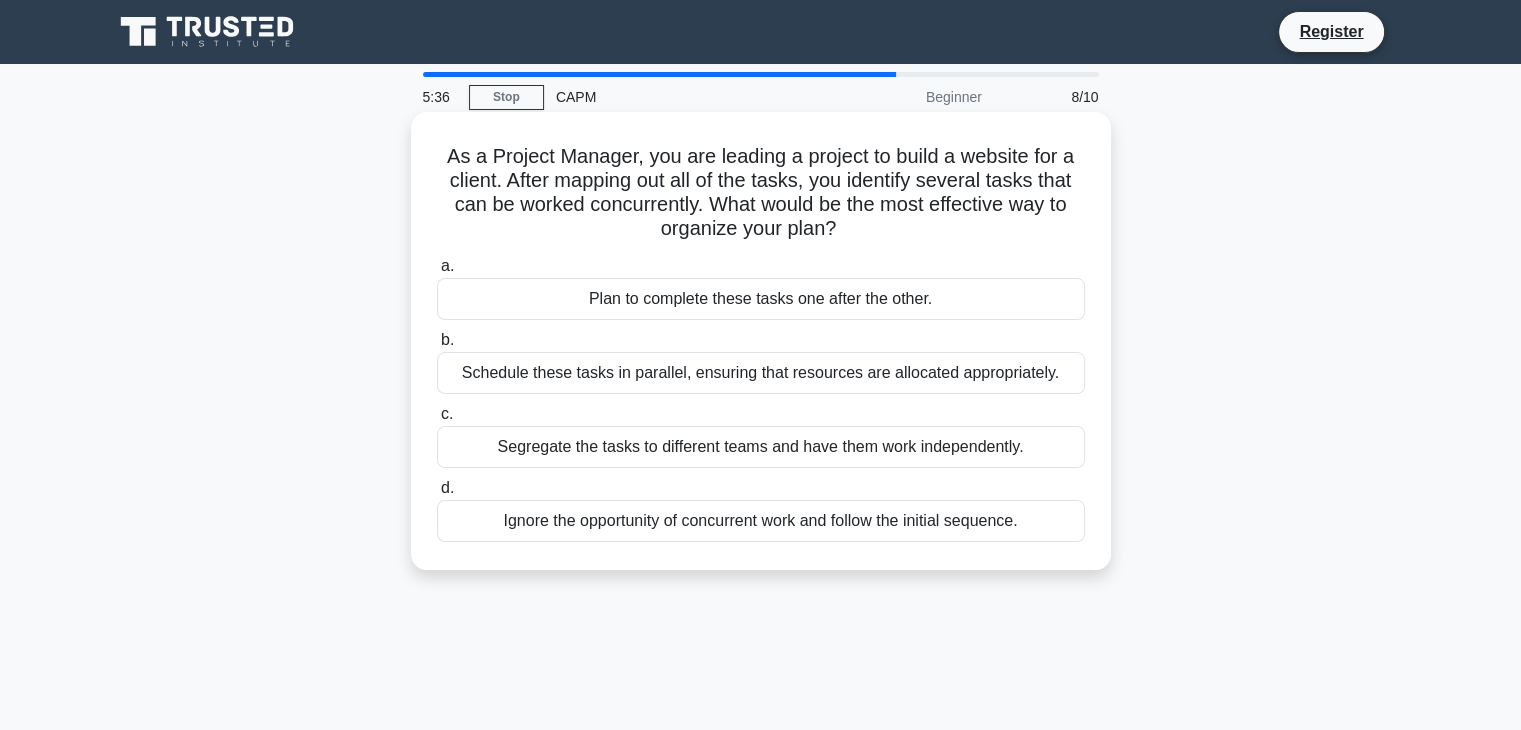 click on "Schedule these tasks in parallel, ensuring that resources are allocated appropriately." at bounding box center (761, 373) 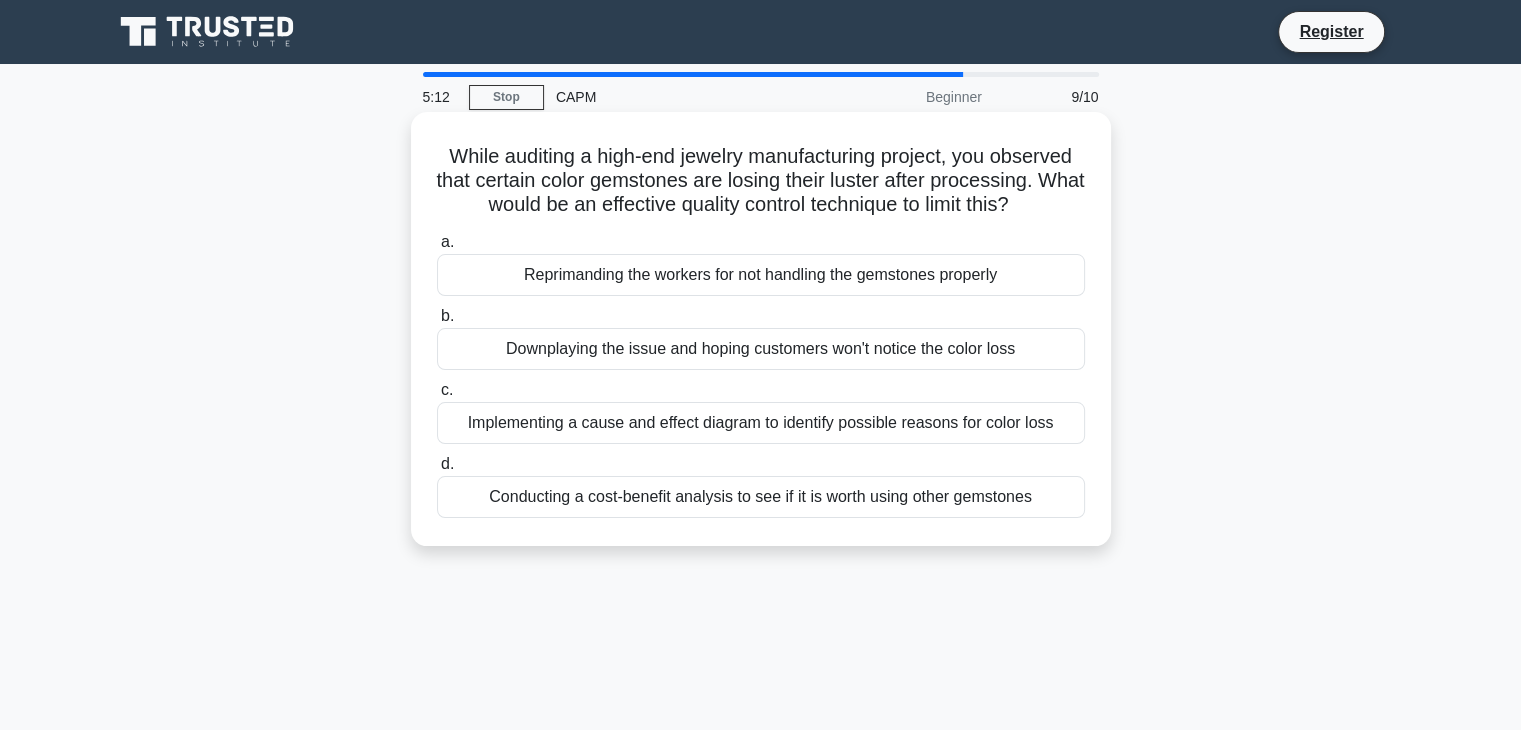 click on "Implementing a cause and effect diagram to identify possible reasons for color loss" at bounding box center [761, 423] 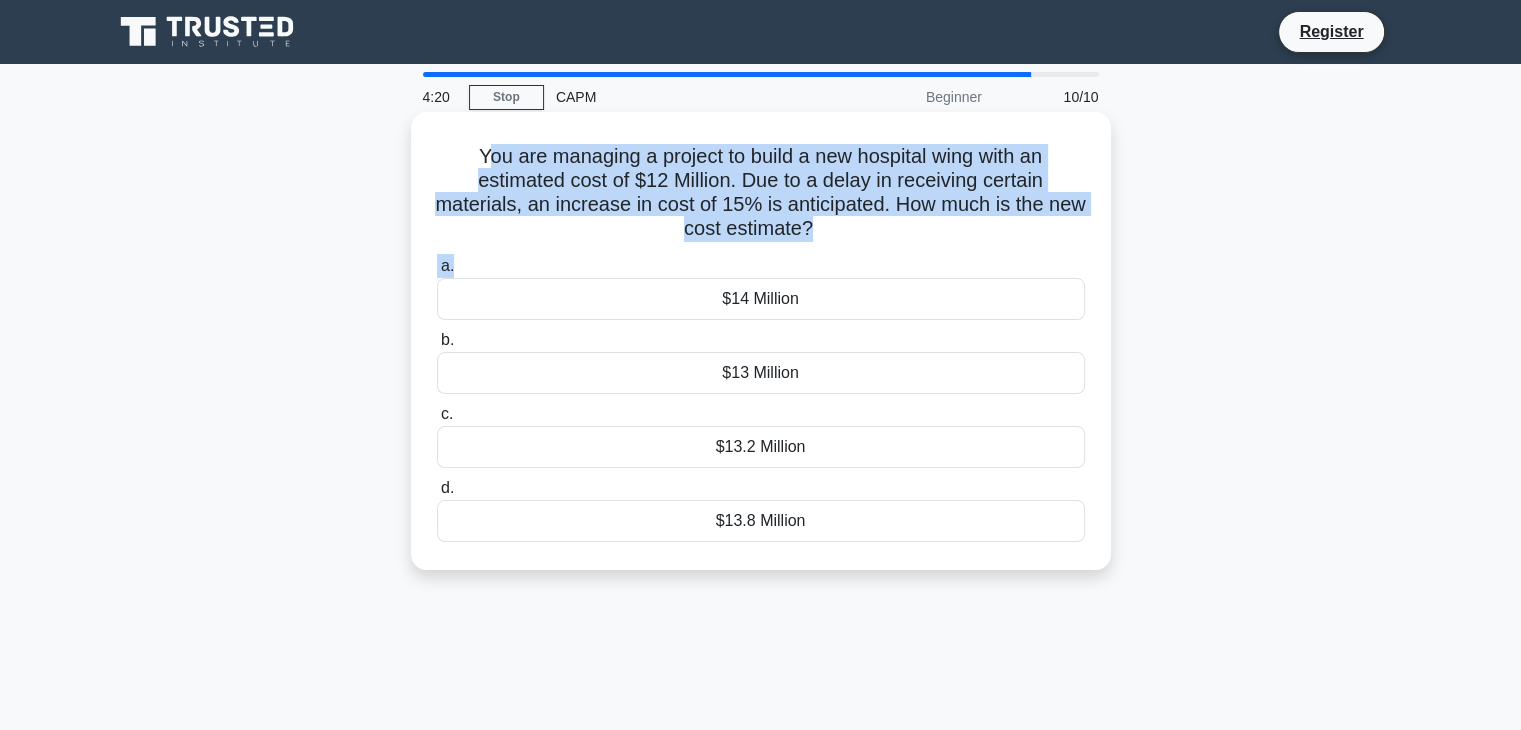 drag, startPoint x: 478, startPoint y: 157, endPoint x: 832, endPoint y: 247, distance: 365.26154 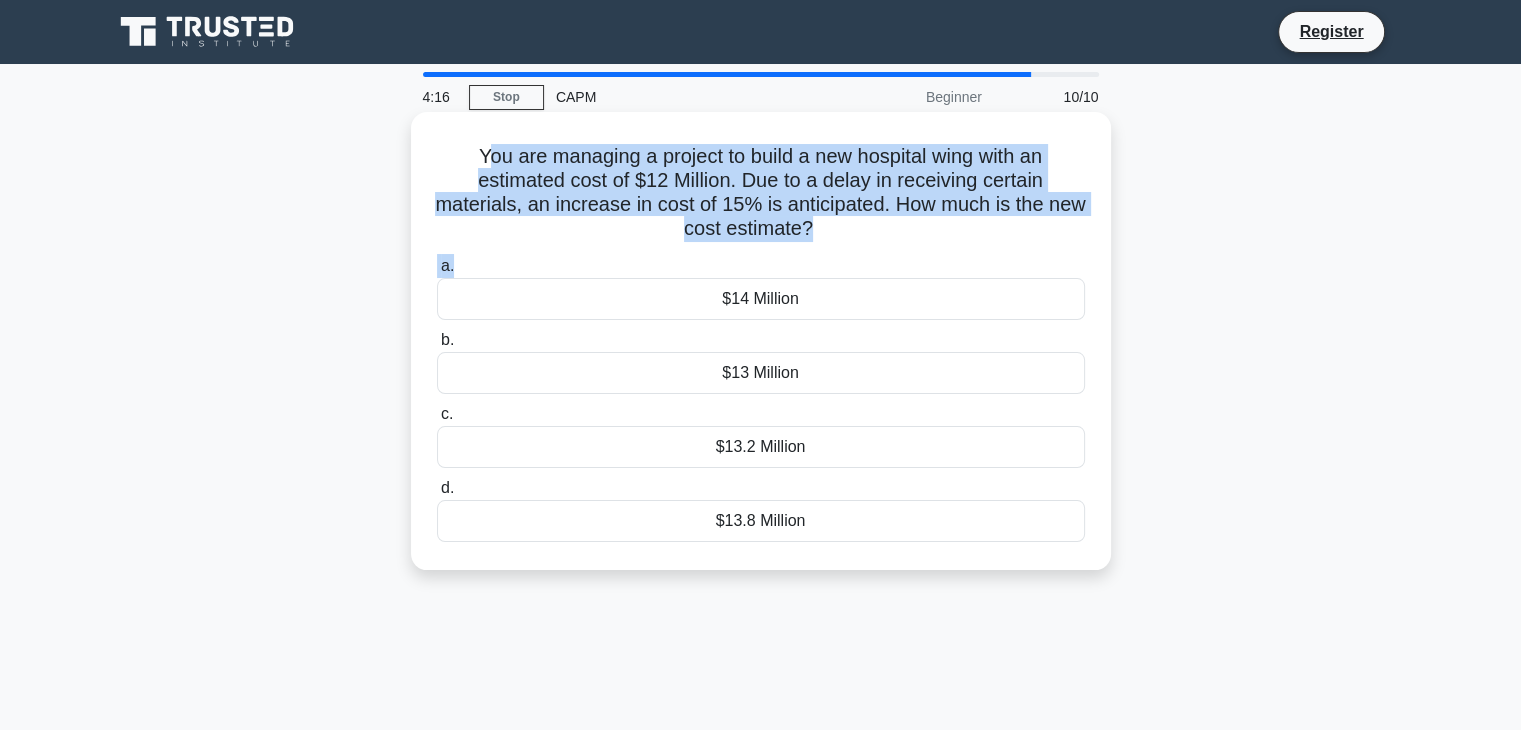 copy on "ou are managing a project to build a new hospital wing with an estimated cost of $12 Million. Due to a delay in receiving certain materials, an increase in cost of 15% is anticipated. How much is the new cost estimate?
.spinner_0XTQ{transform-origin:center;animation:spinner_y6GP .75s linear infinite}@keyframes spinner_y6GP{100%{transform:rotate(360deg)}}
a." 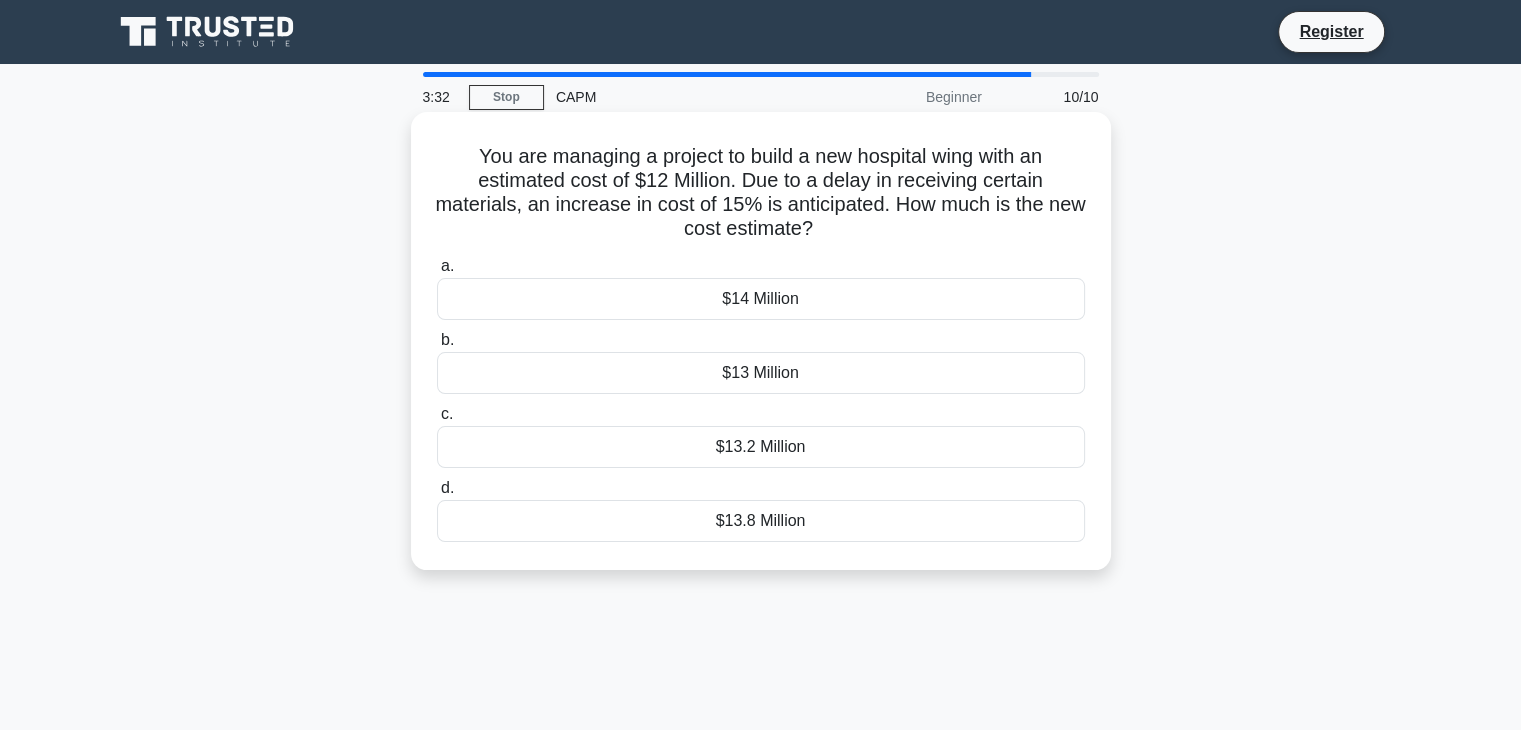 click on "$13.8 Million" at bounding box center (761, 521) 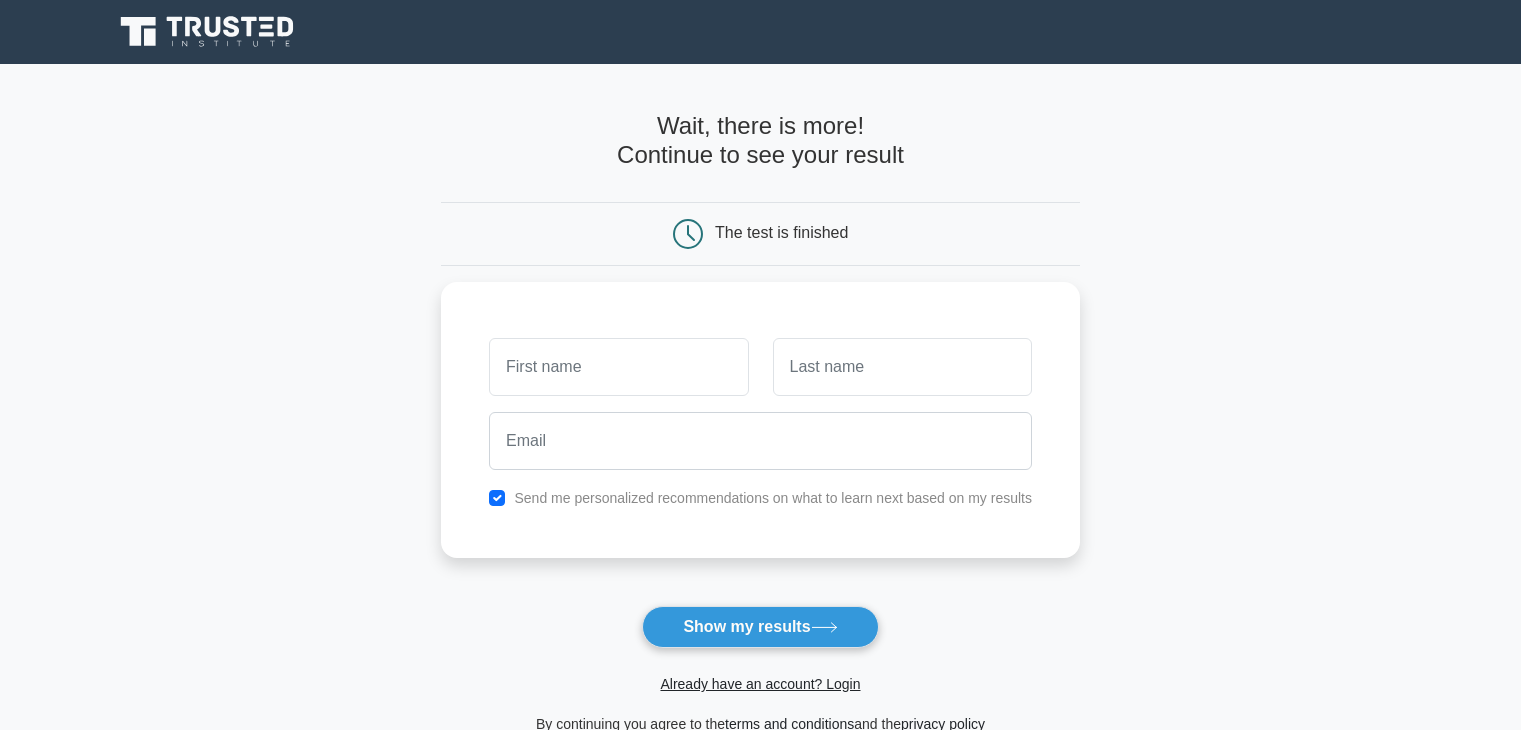 scroll, scrollTop: 0, scrollLeft: 0, axis: both 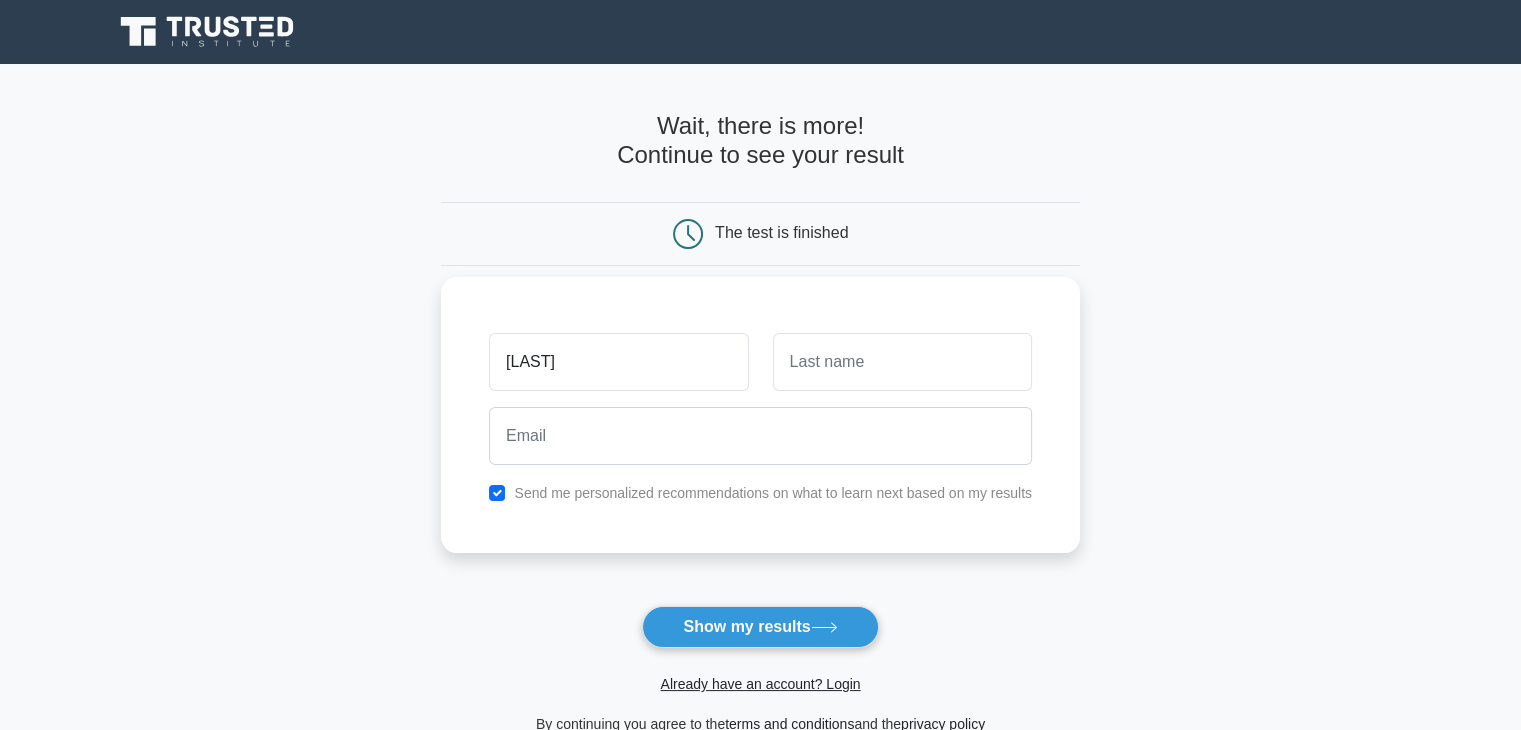 type on "Sharani" 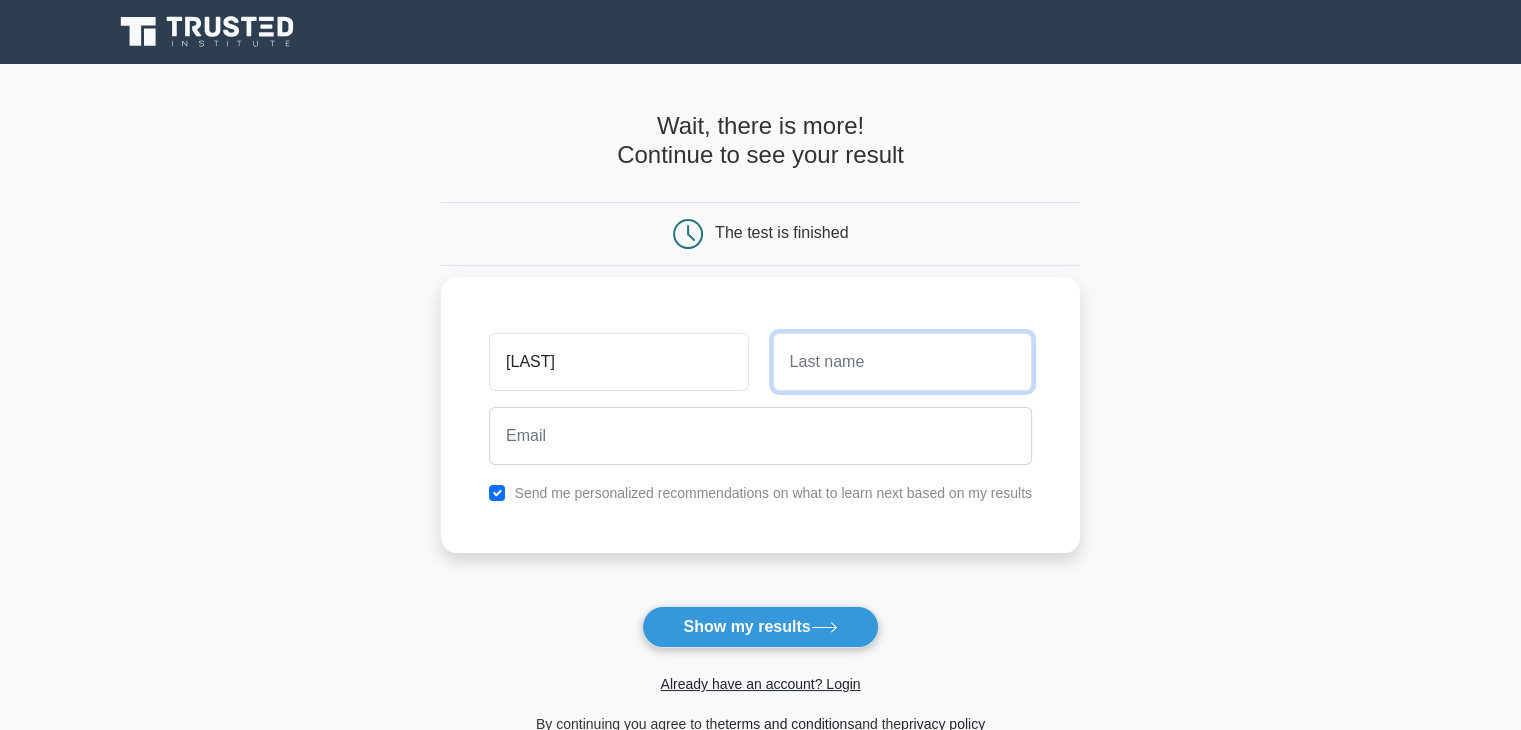 click at bounding box center [902, 362] 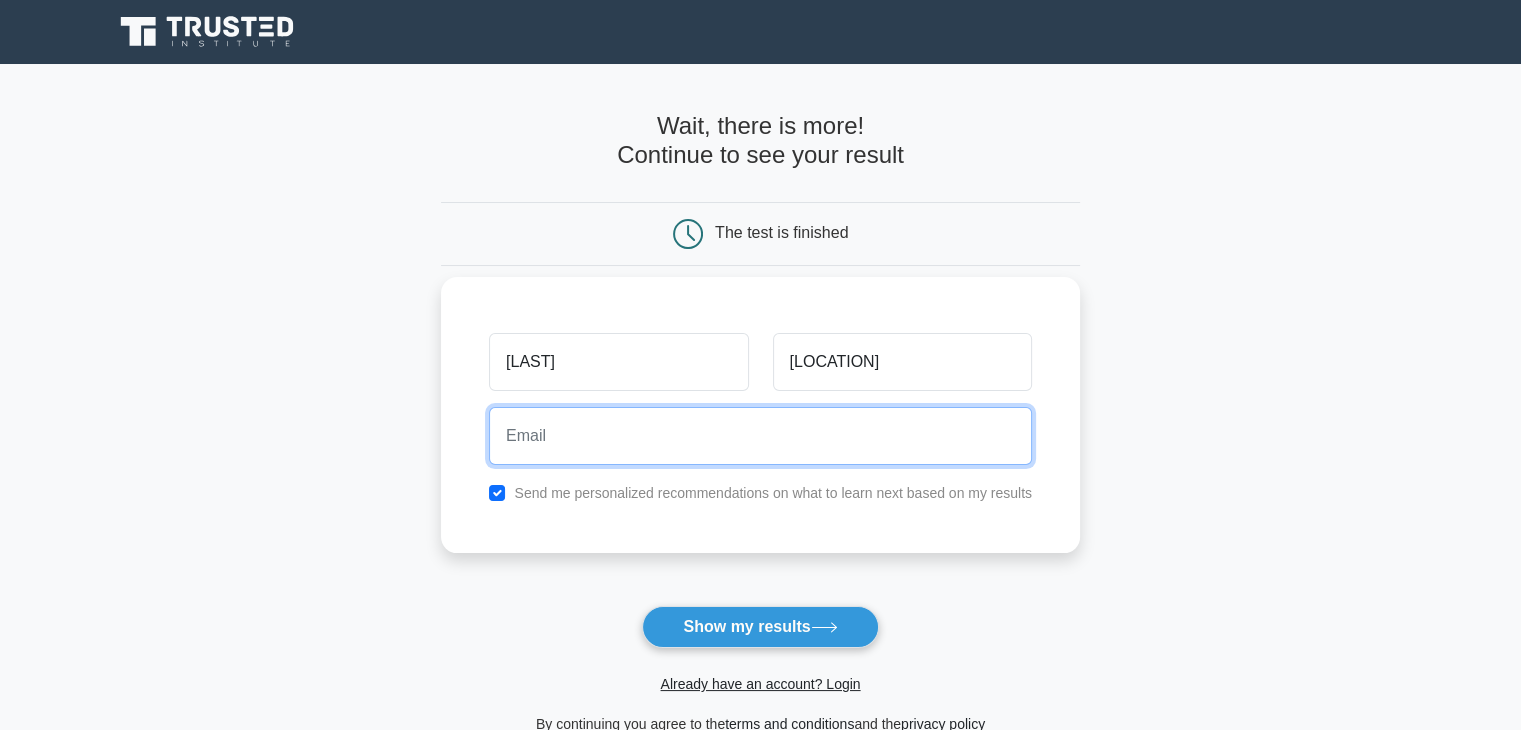 click at bounding box center [760, 436] 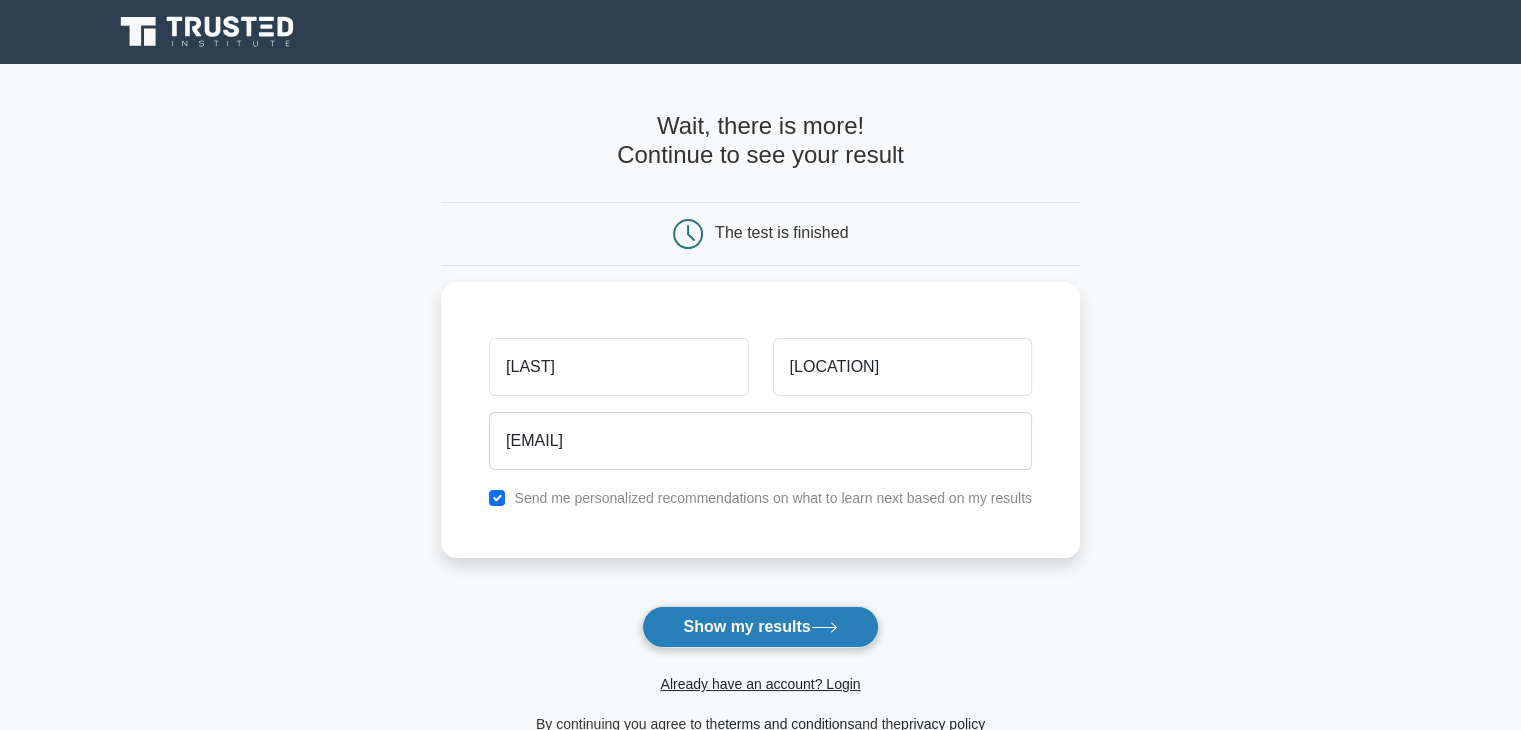 click on "Show my results" at bounding box center (760, 627) 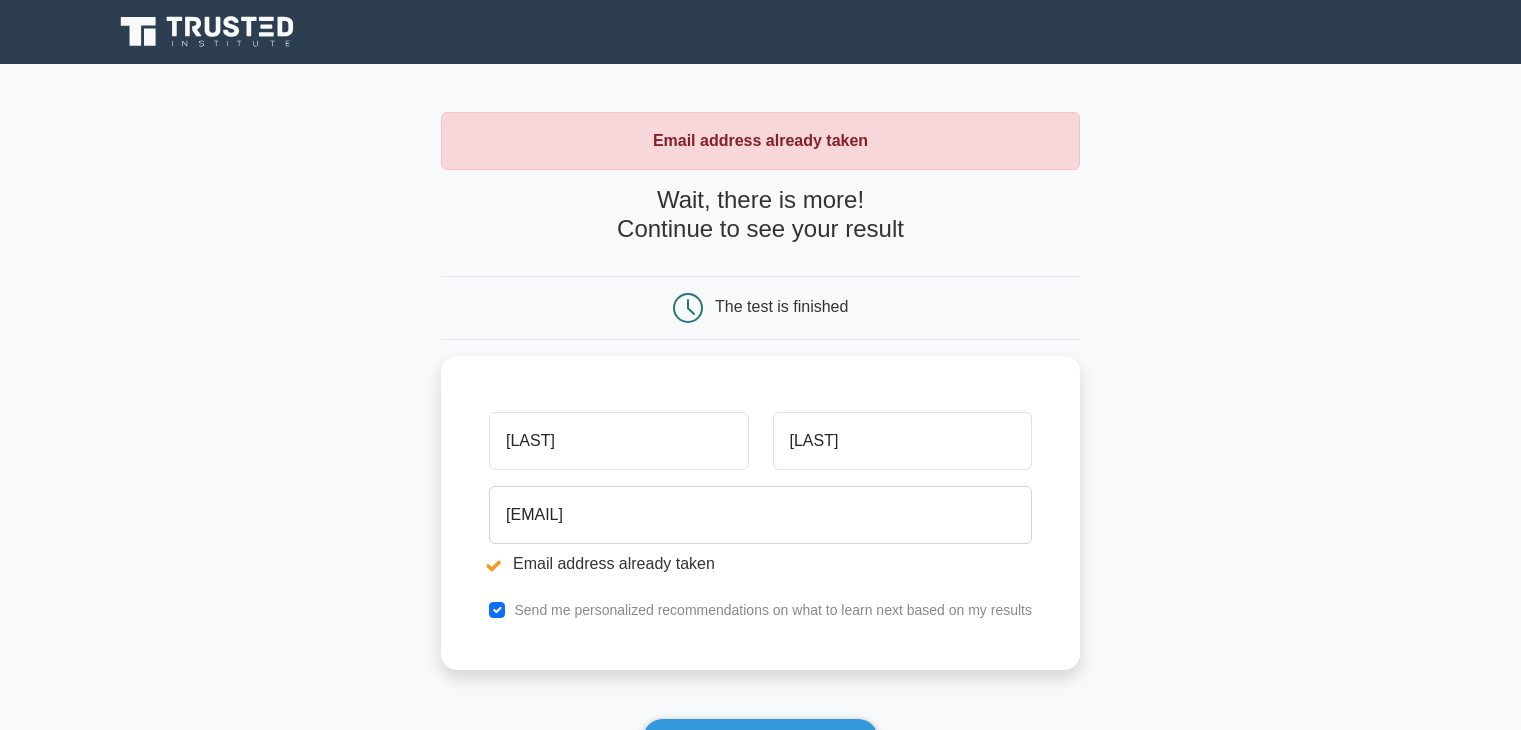 scroll, scrollTop: 0, scrollLeft: 0, axis: both 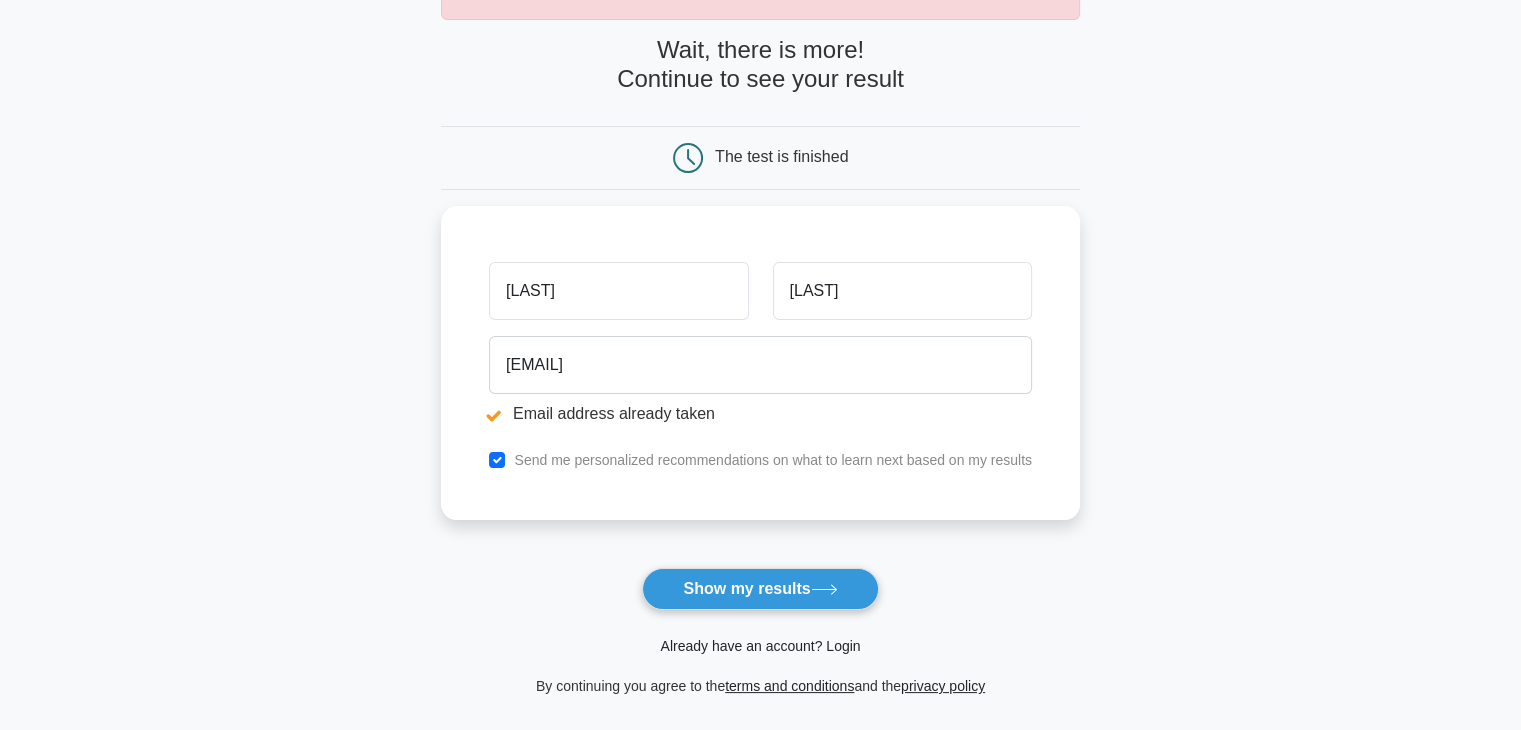 click on "Already have an account? Login" at bounding box center [760, 646] 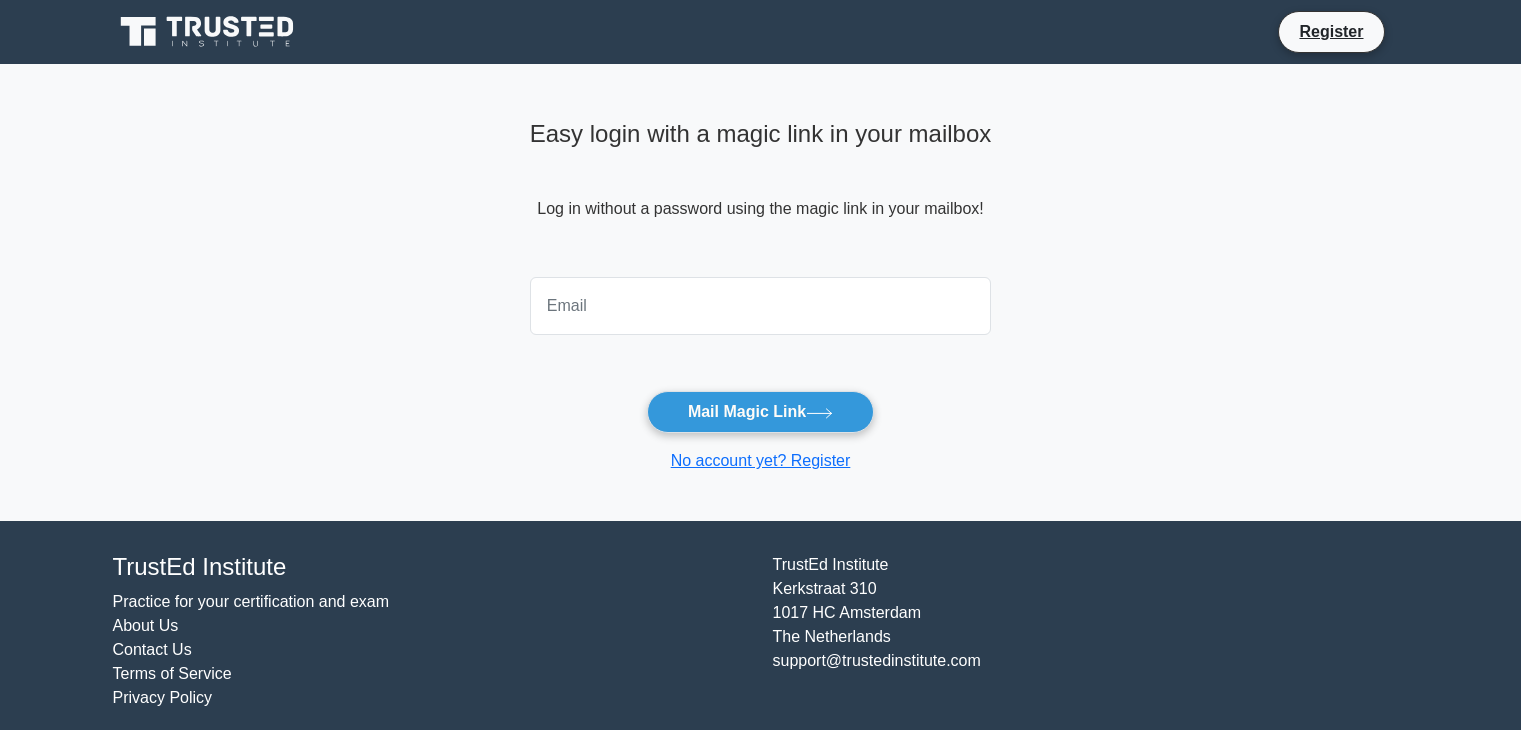 scroll, scrollTop: 0, scrollLeft: 0, axis: both 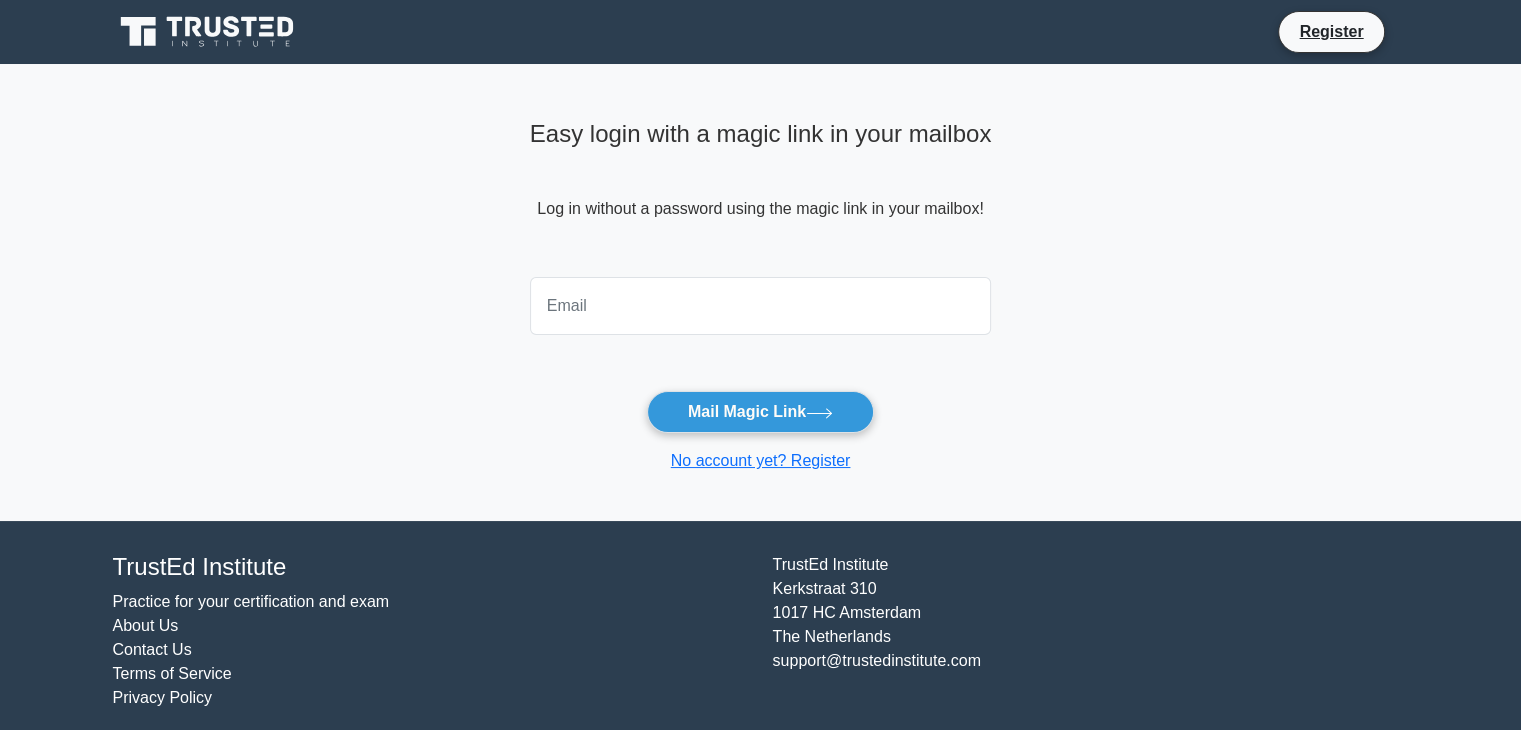 click at bounding box center (761, 306) 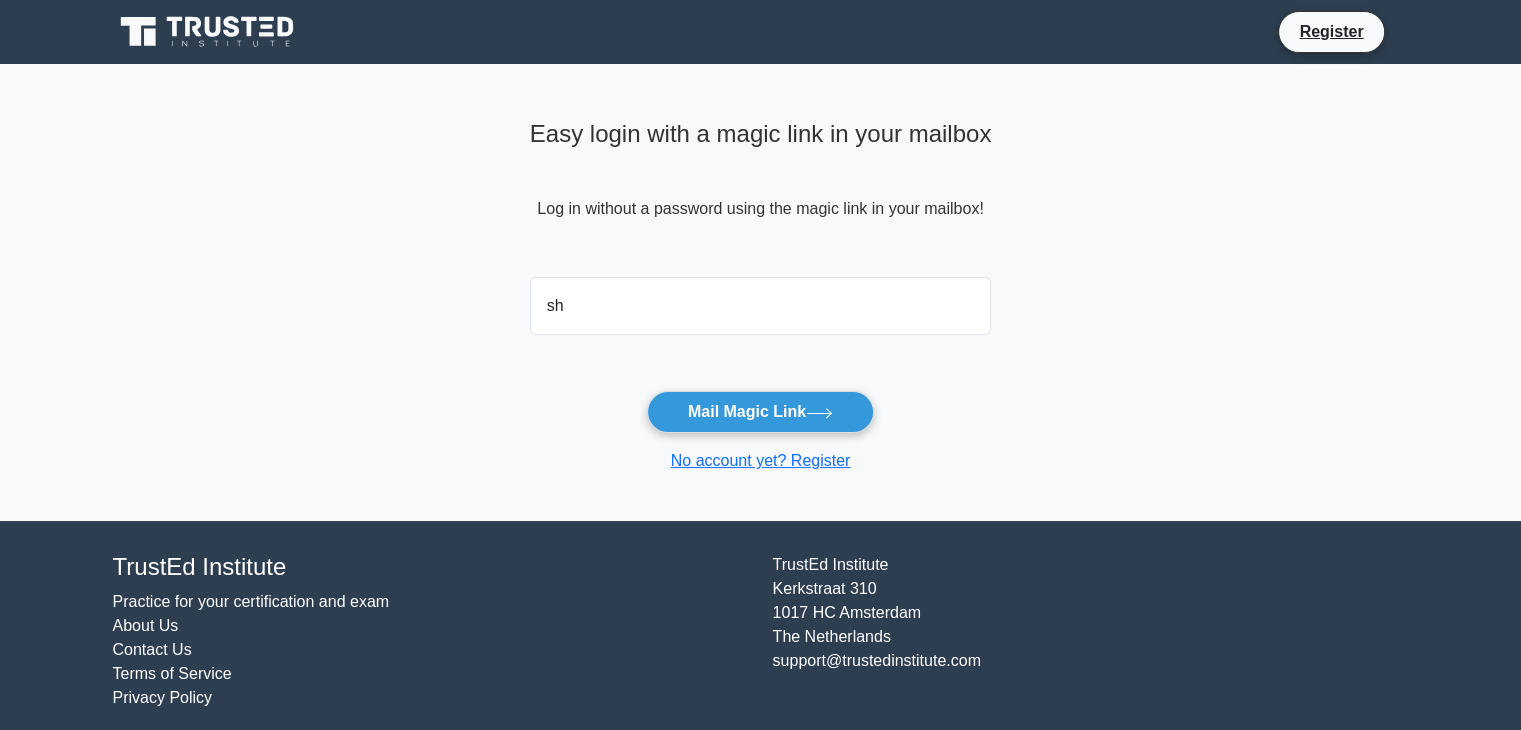 type on "[EMAIL]" 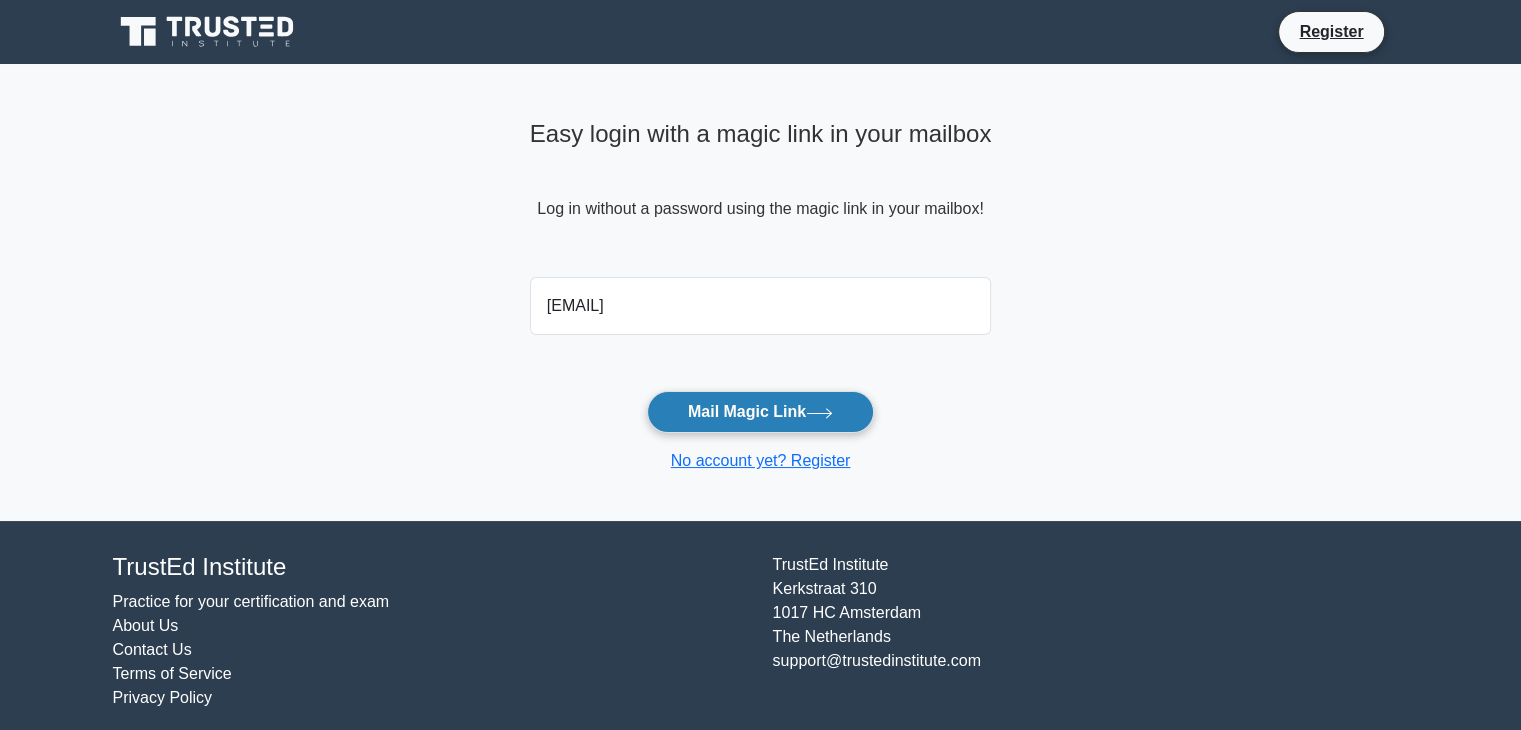 click on "Mail Magic Link" at bounding box center (760, 412) 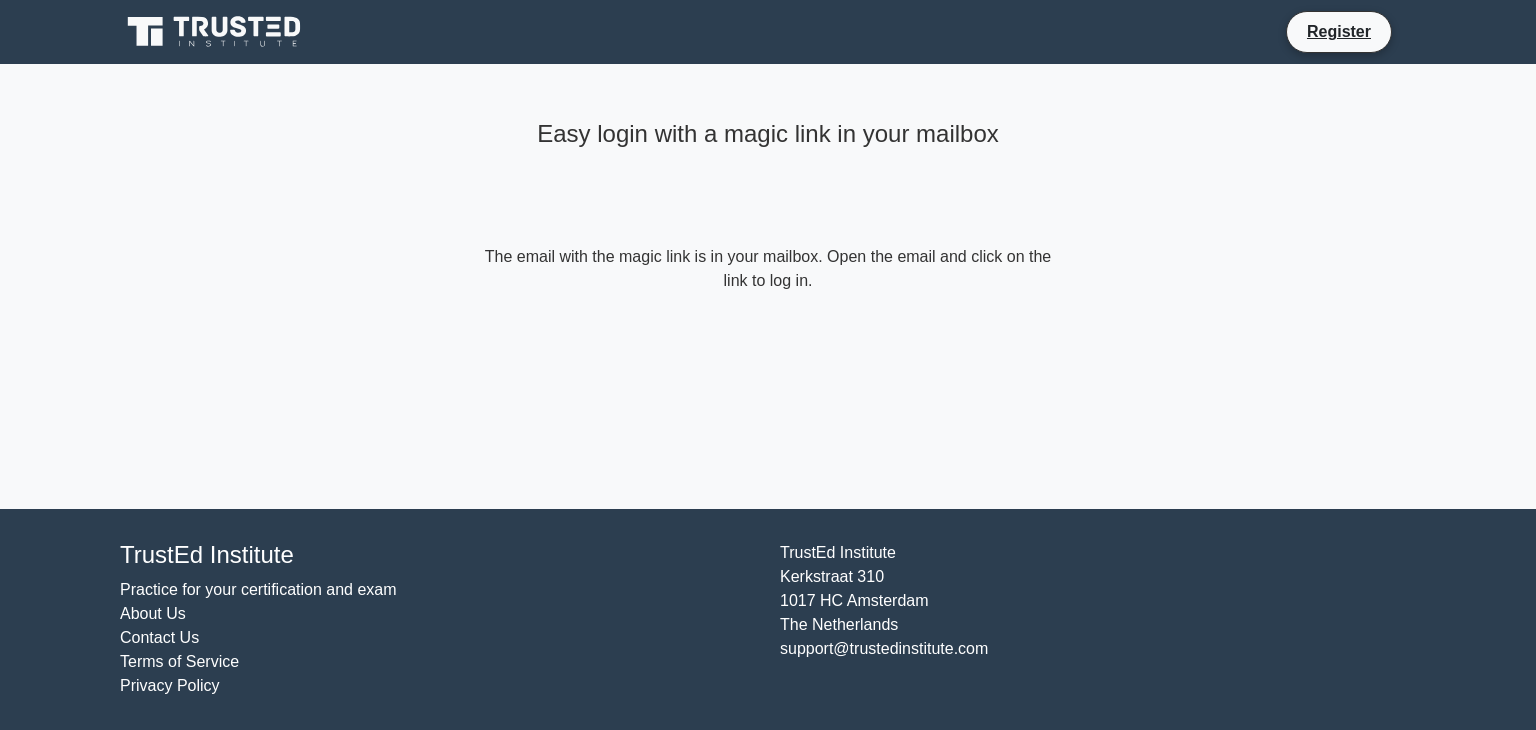 scroll, scrollTop: 0, scrollLeft: 0, axis: both 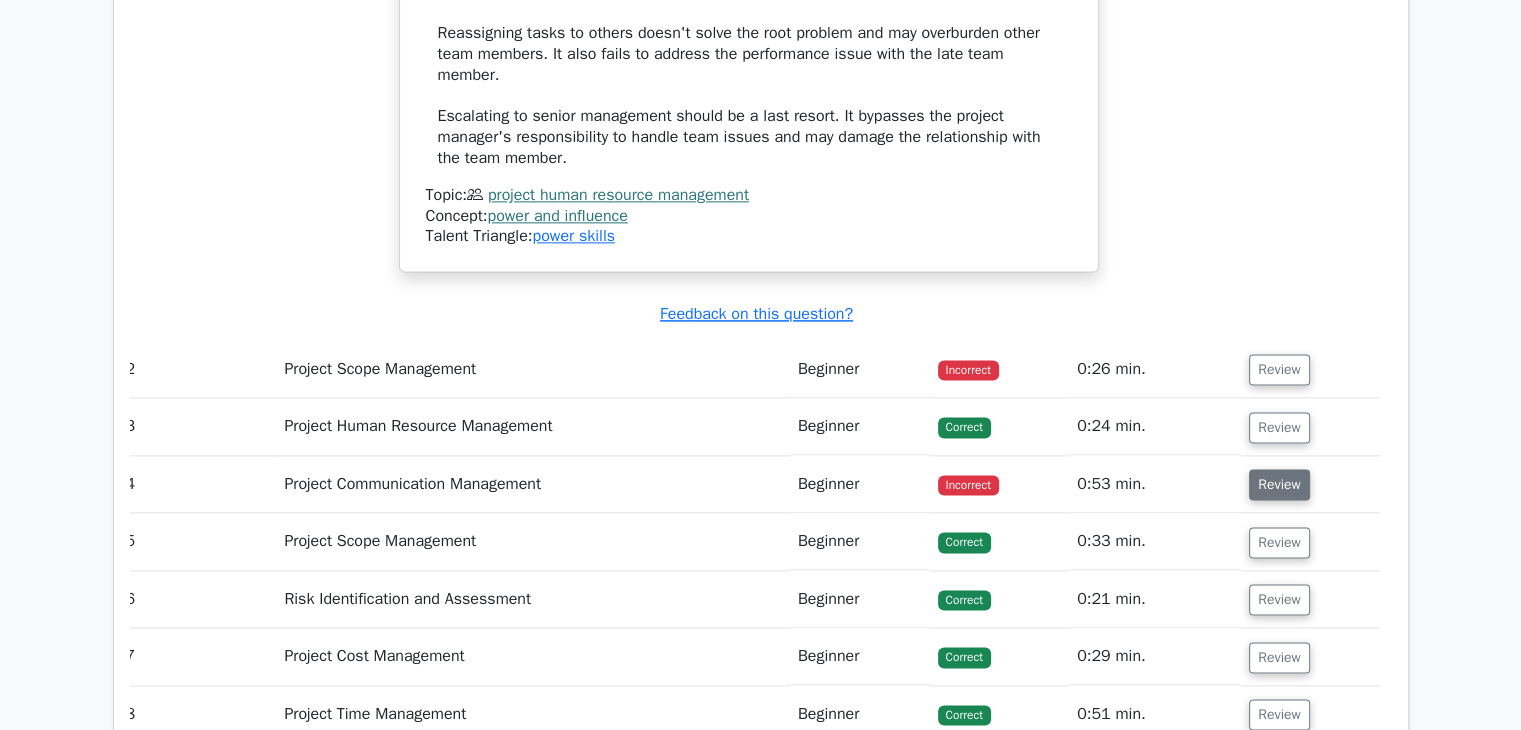 click on "Review" at bounding box center [1279, 484] 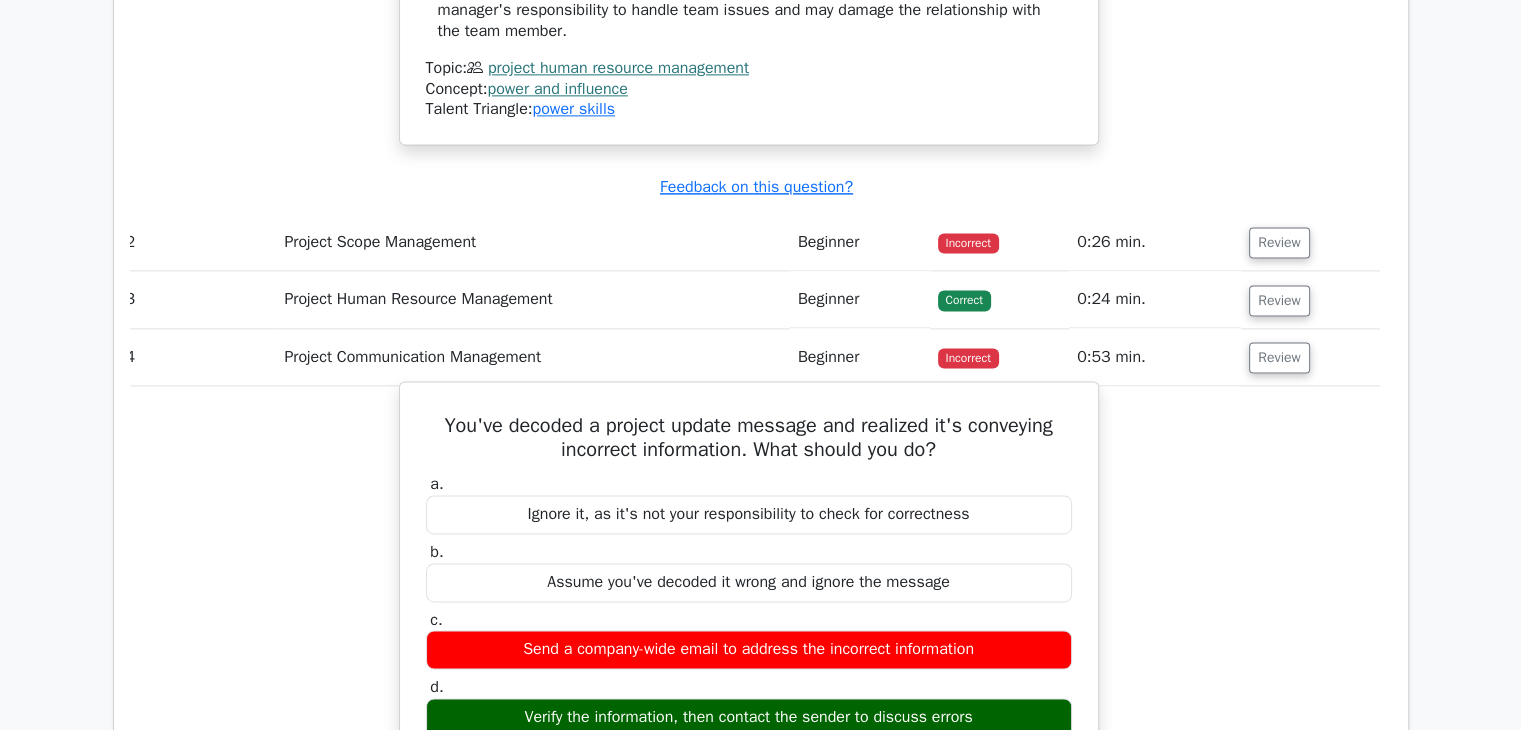 scroll, scrollTop: 2738, scrollLeft: 0, axis: vertical 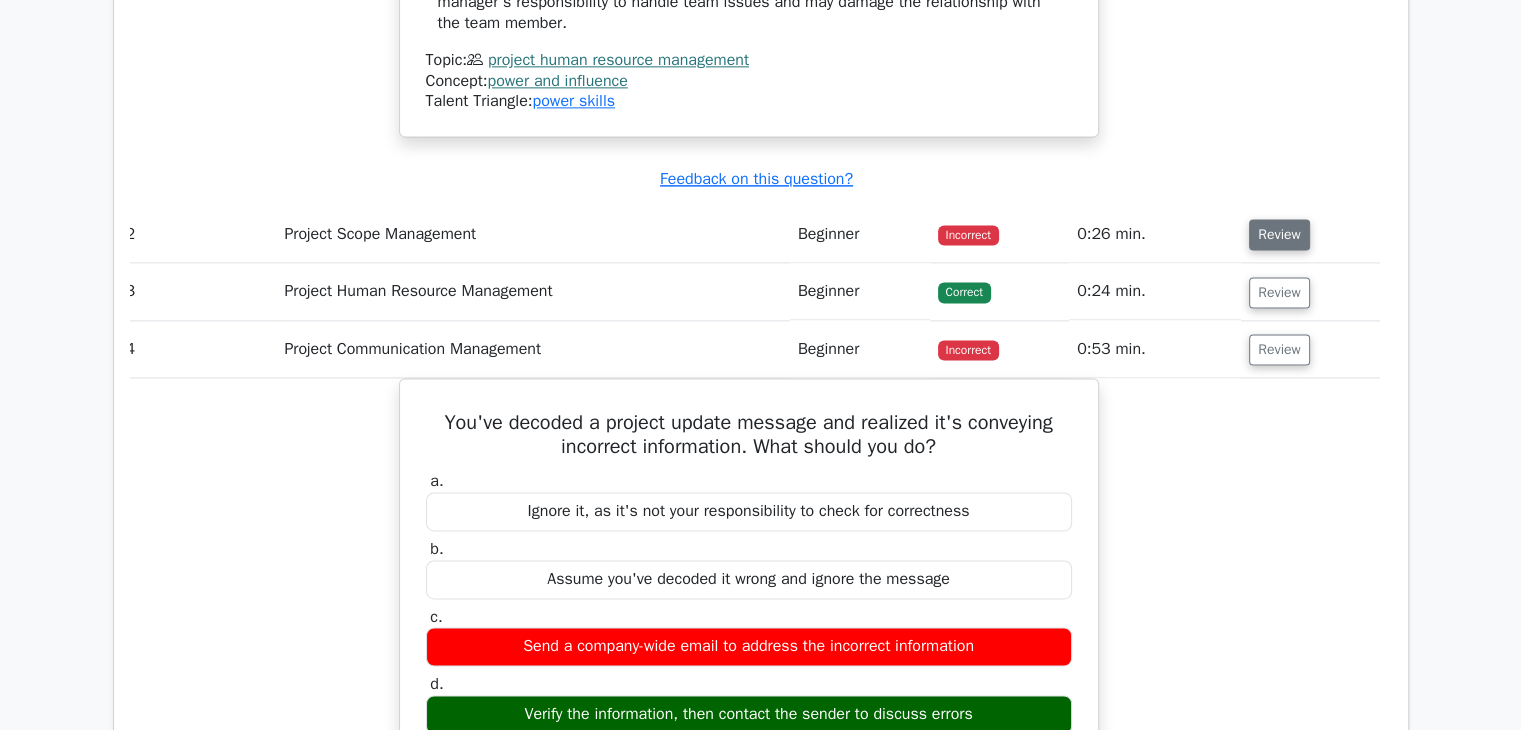 click on "Review" at bounding box center (1279, 234) 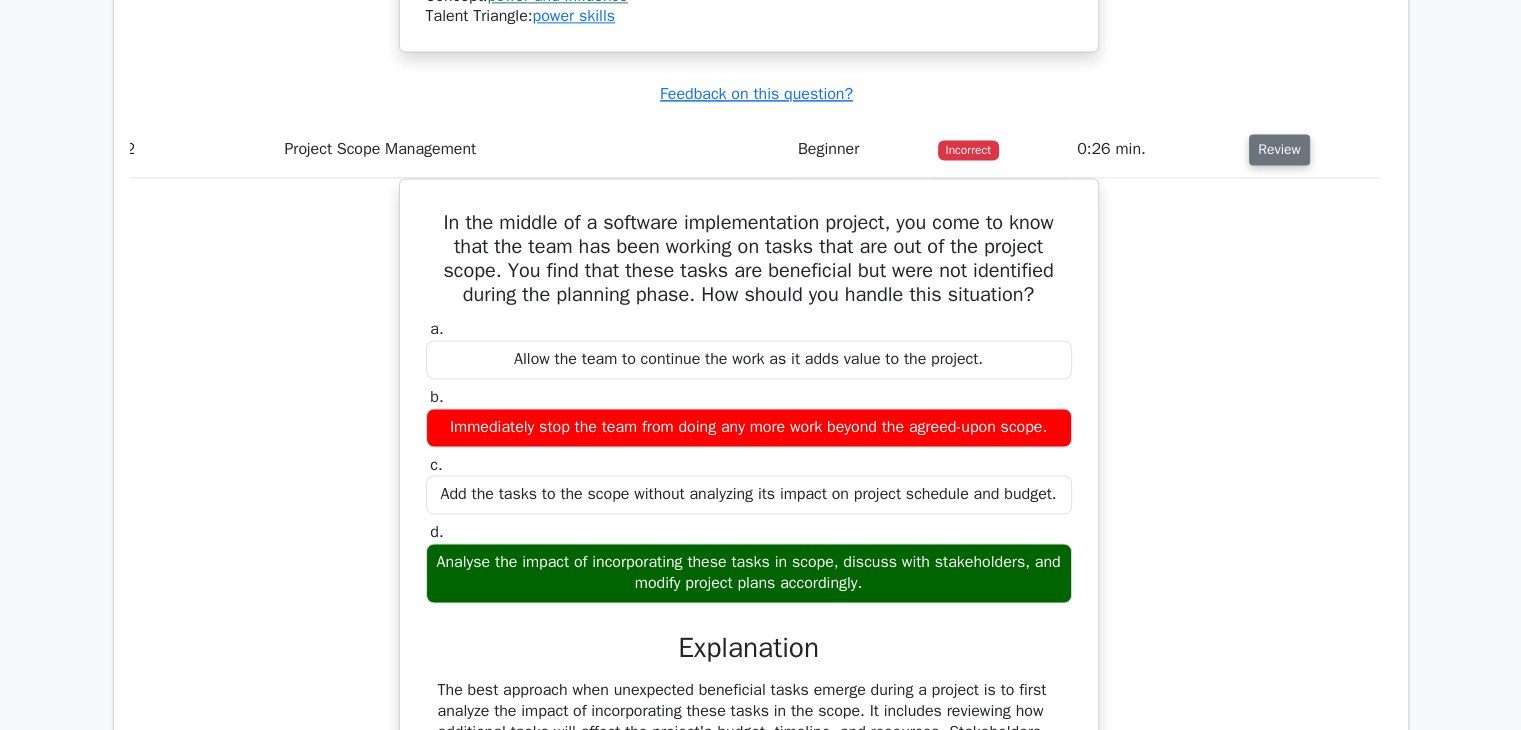 scroll, scrollTop: 2954, scrollLeft: 0, axis: vertical 